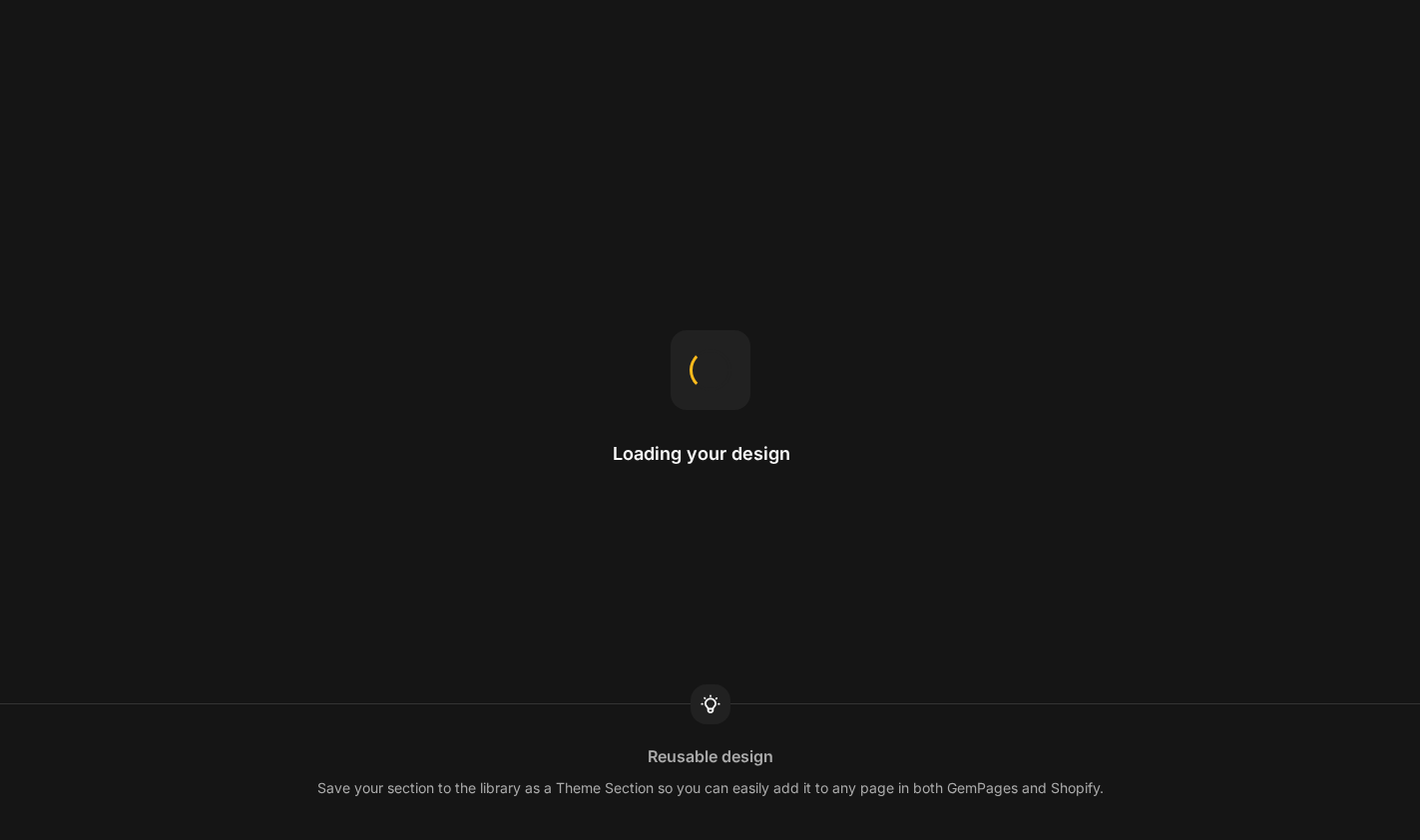 scroll, scrollTop: 0, scrollLeft: 0, axis: both 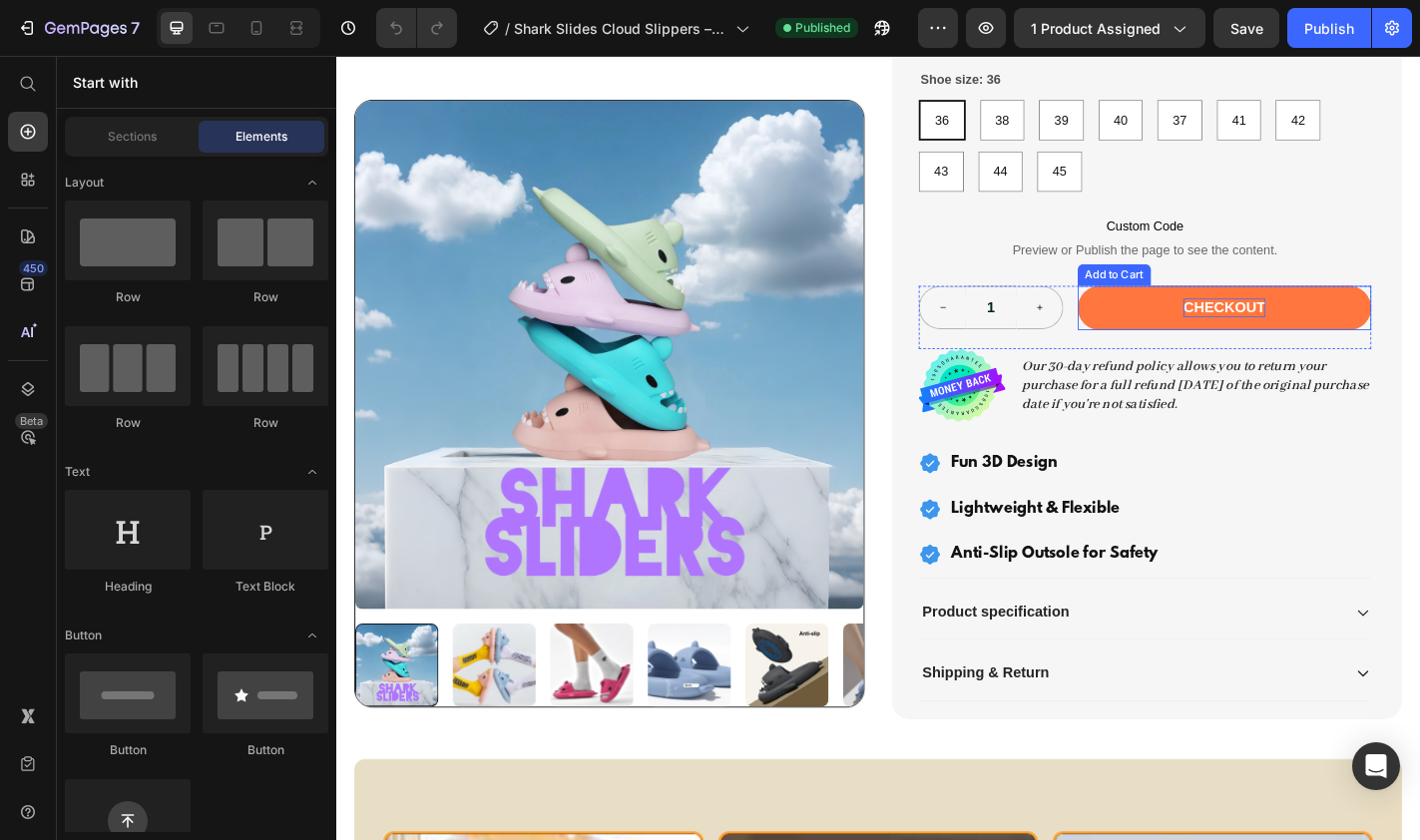 click on "Checkout" at bounding box center [1317, 334] 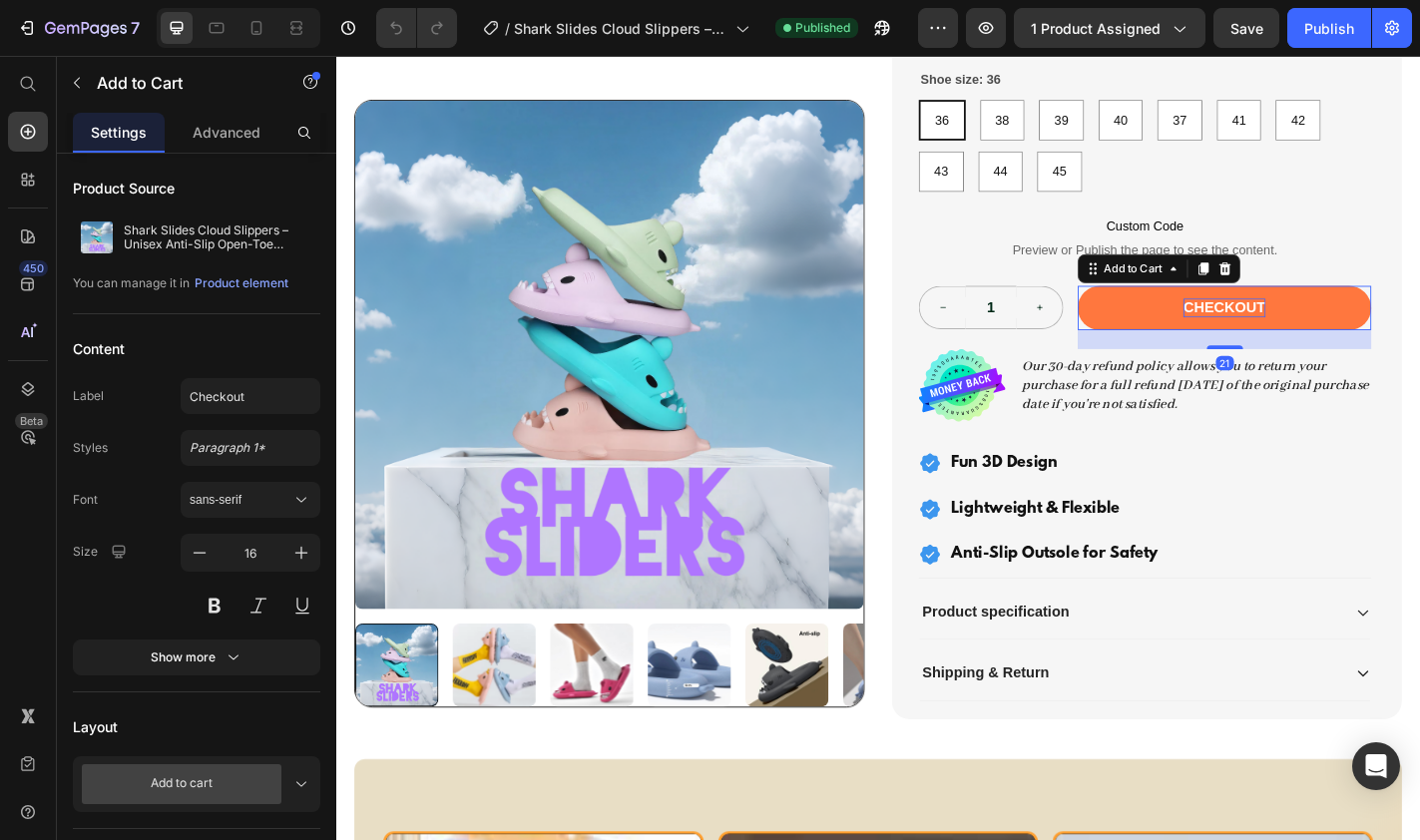 click on "Checkout" at bounding box center [1317, 334] 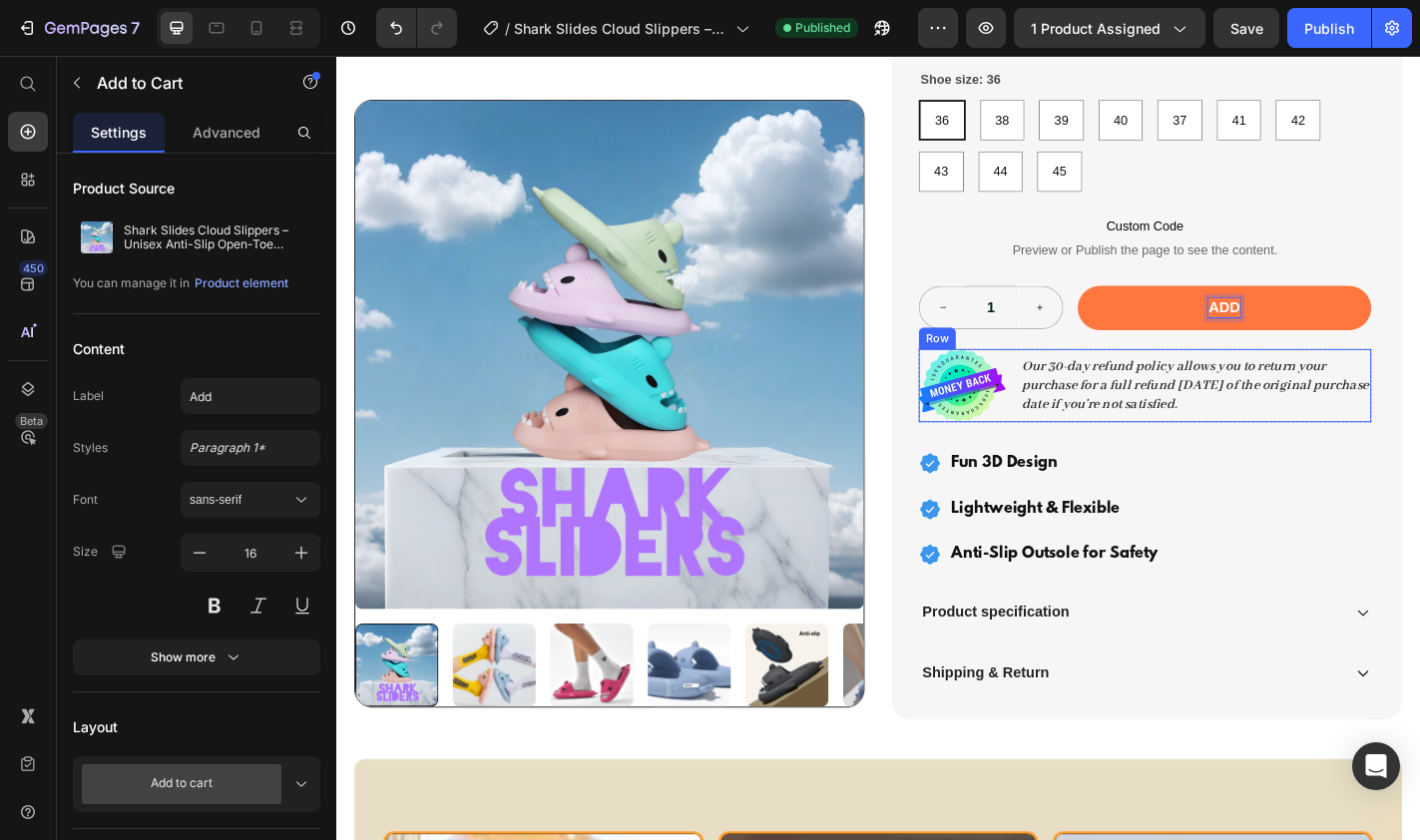 click on "Add" at bounding box center (1317, 334) 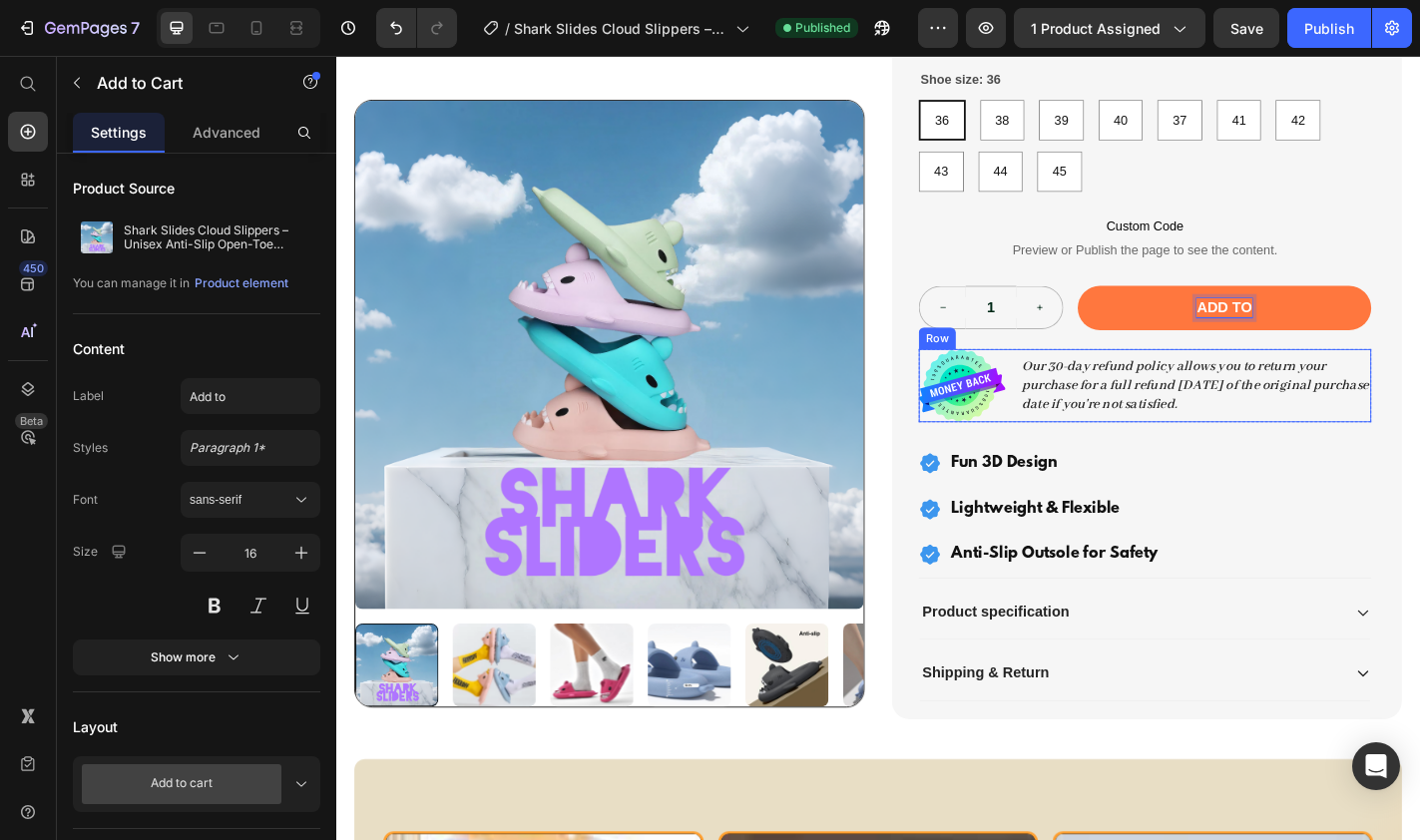 click on "Add to" at bounding box center [1317, 334] 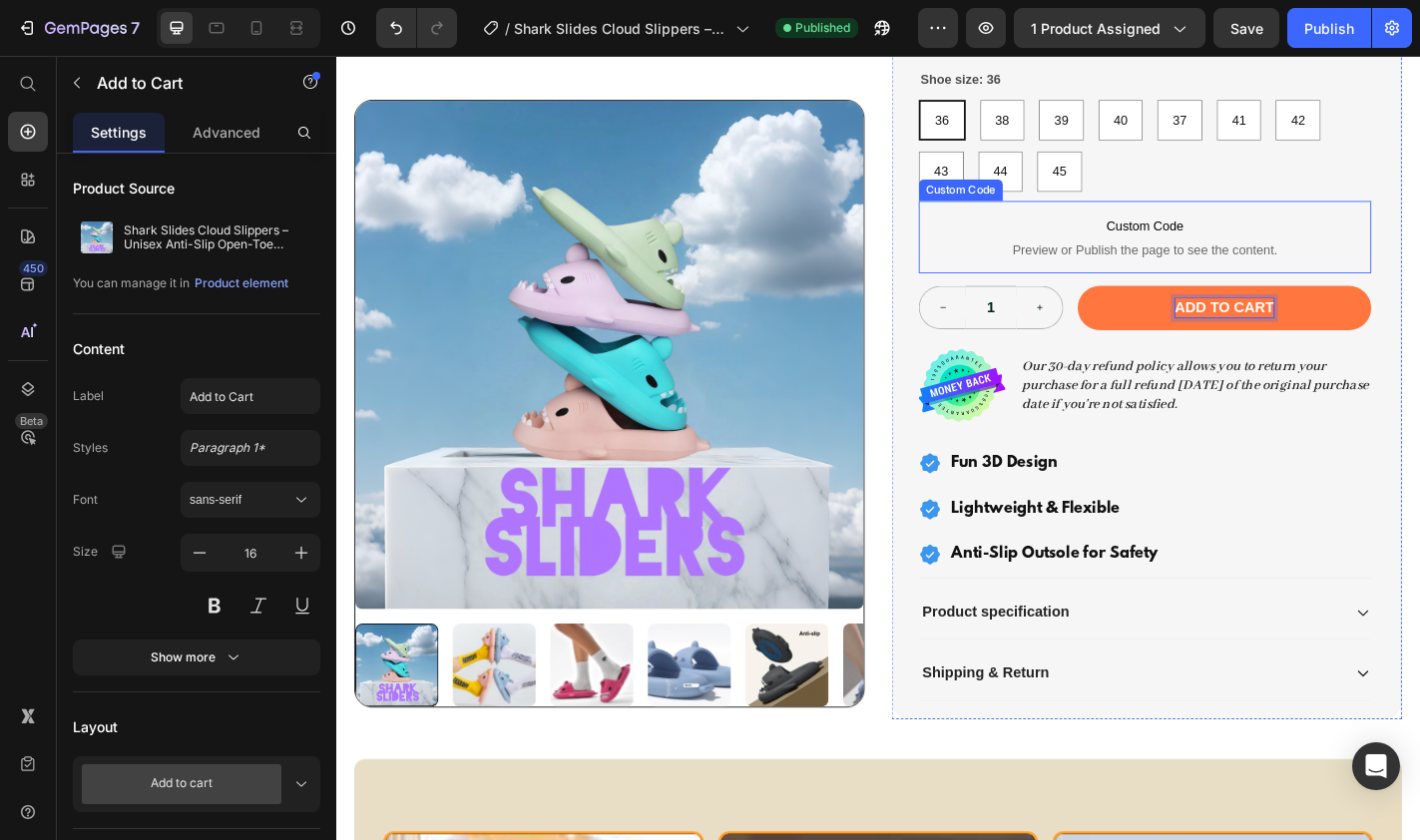click on "Preview or Publish the page to see the content." at bounding box center [1229, 270] 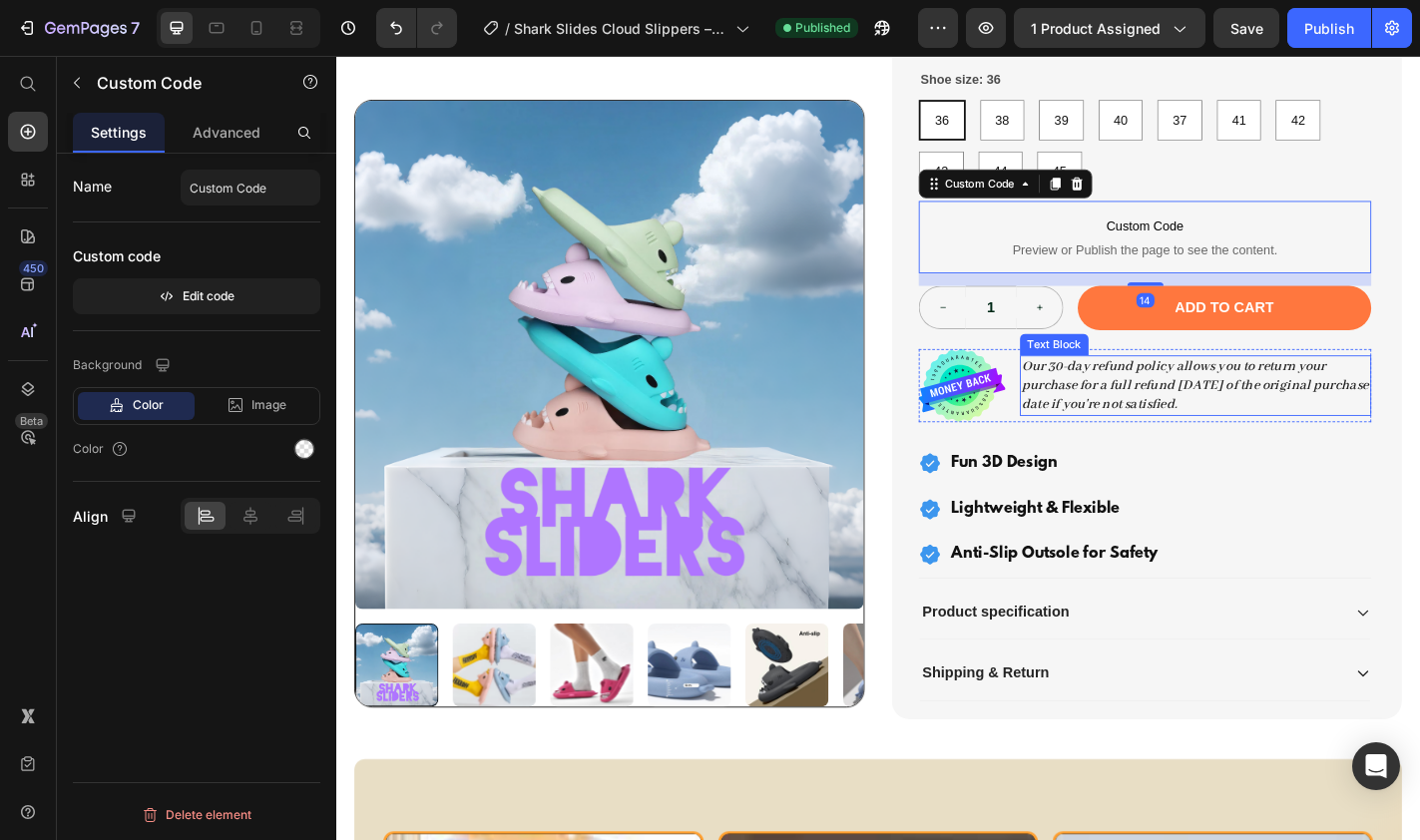 click on "Our 30-day refund policy allows you to return your purchase for a full refund [DATE] of the original purchase date if you're not satisfied." at bounding box center [1285, 420] 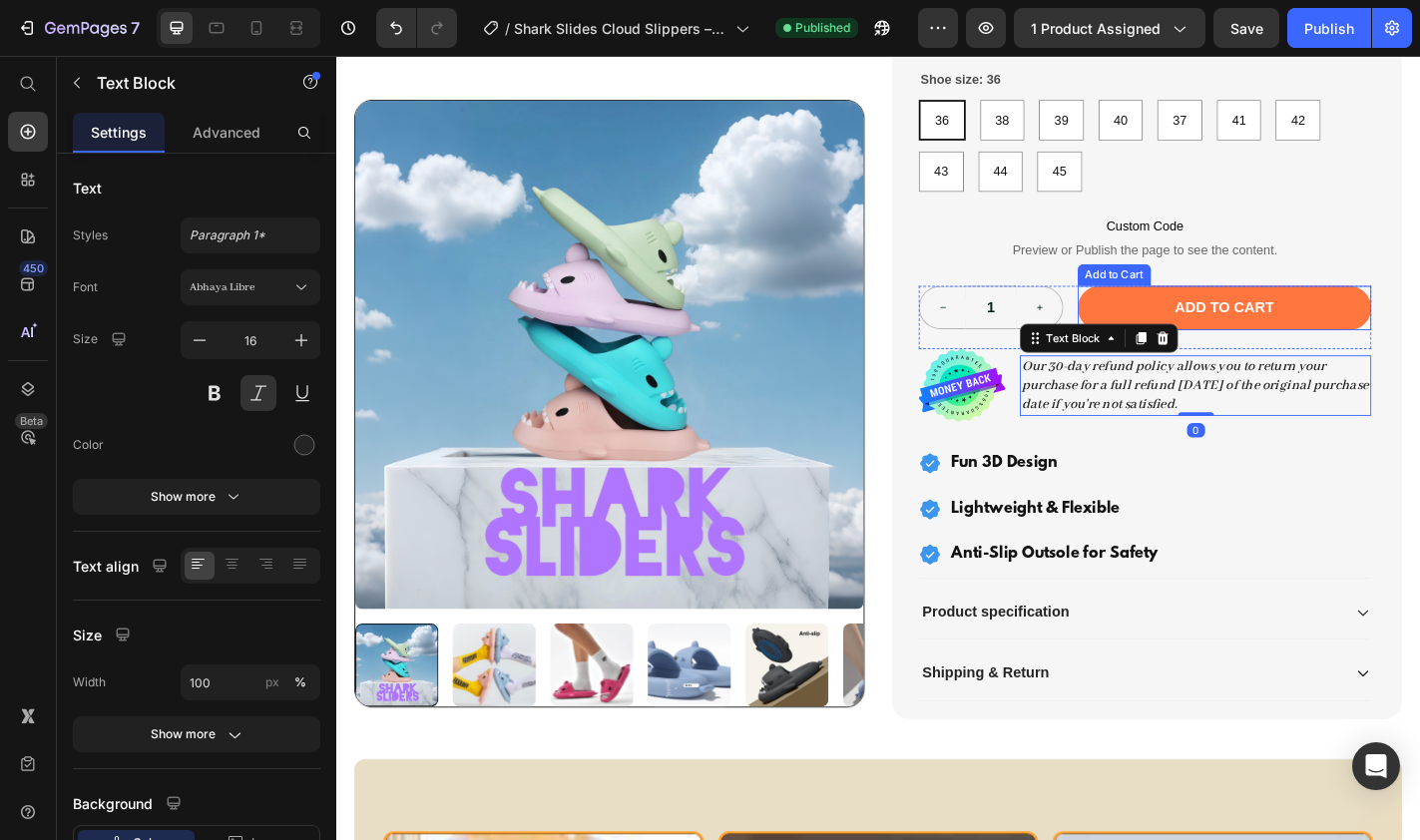 click on "Add to Cart" at bounding box center (1317, 334) 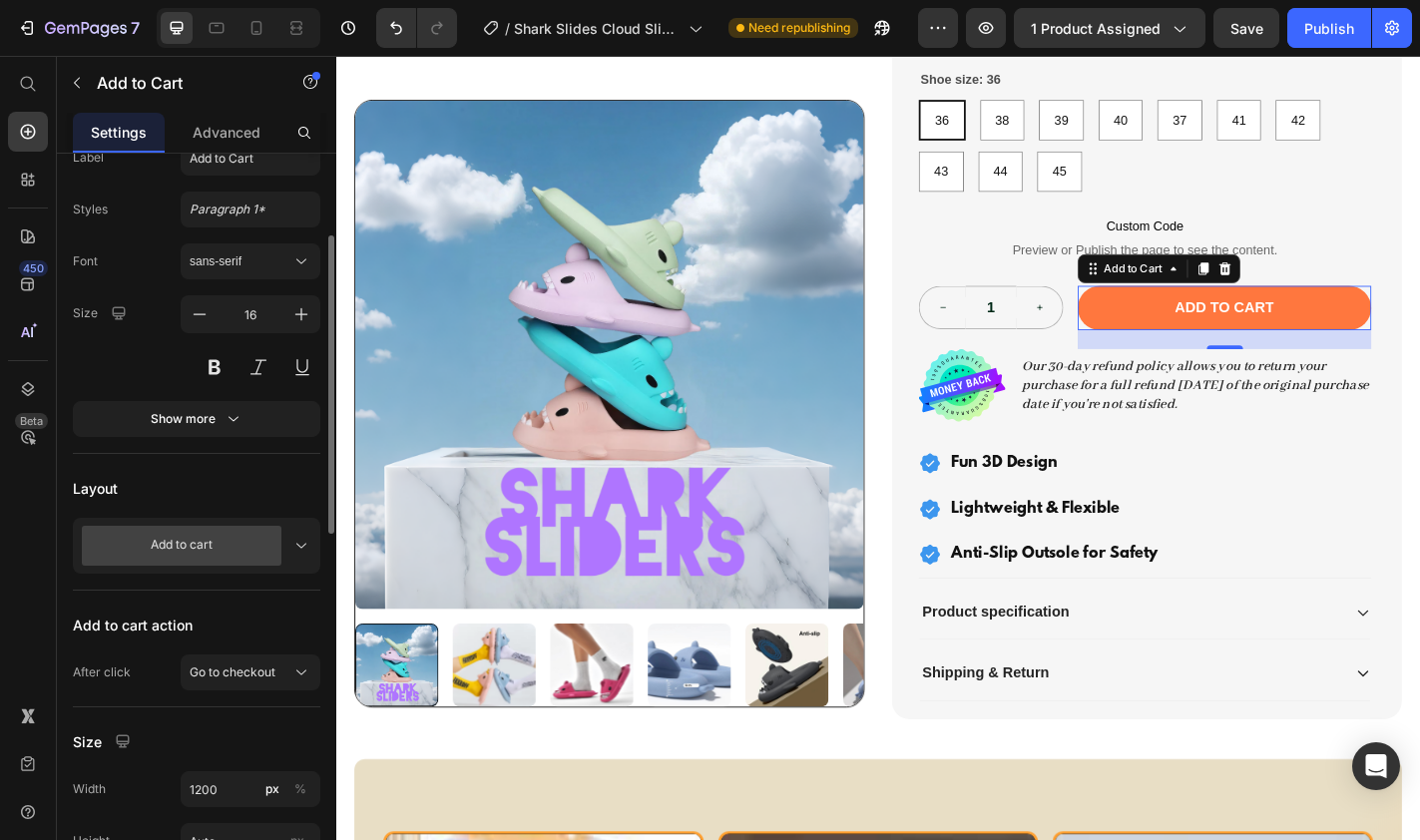 scroll, scrollTop: 239, scrollLeft: 0, axis: vertical 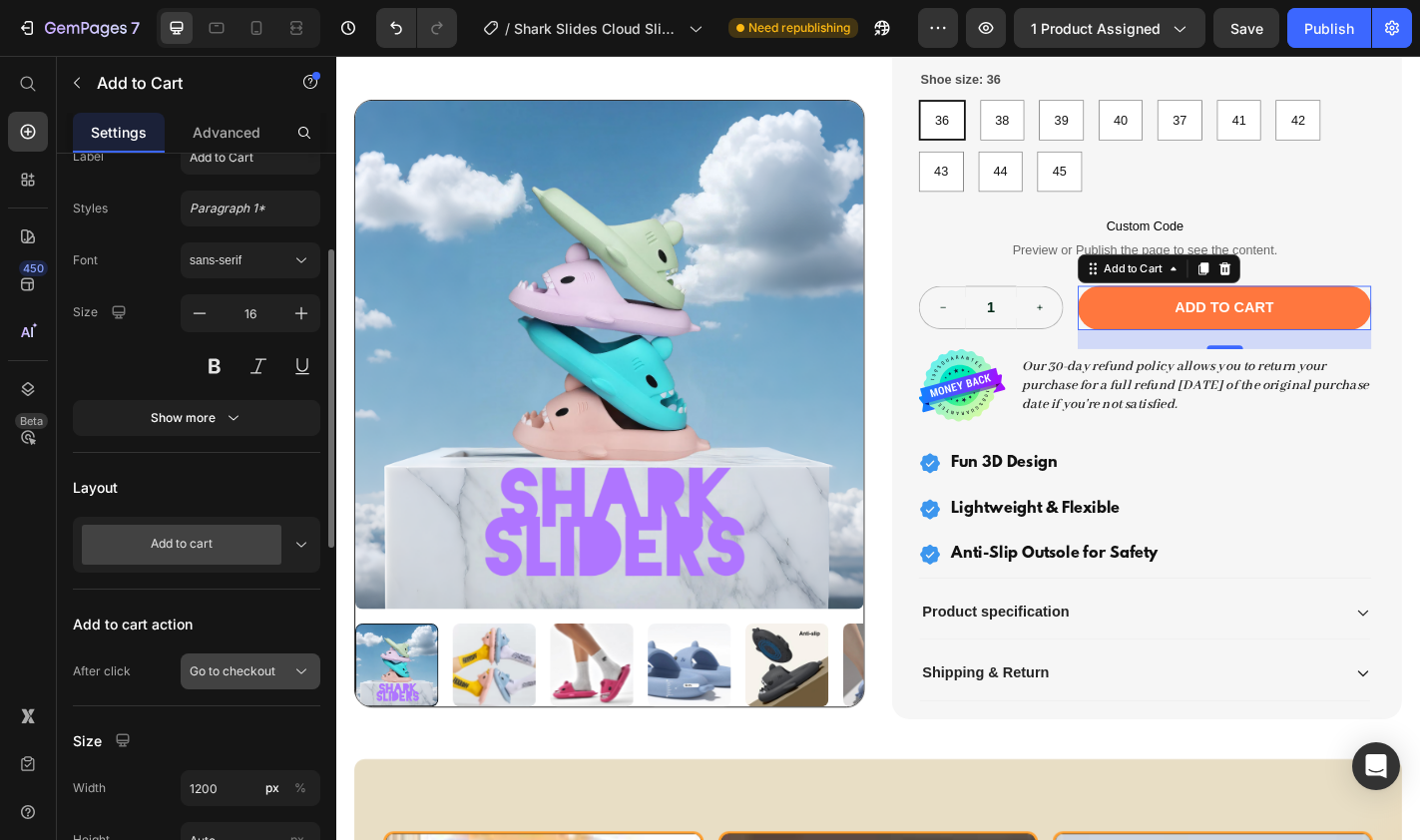 click on "Go to checkout" at bounding box center [250, 671] 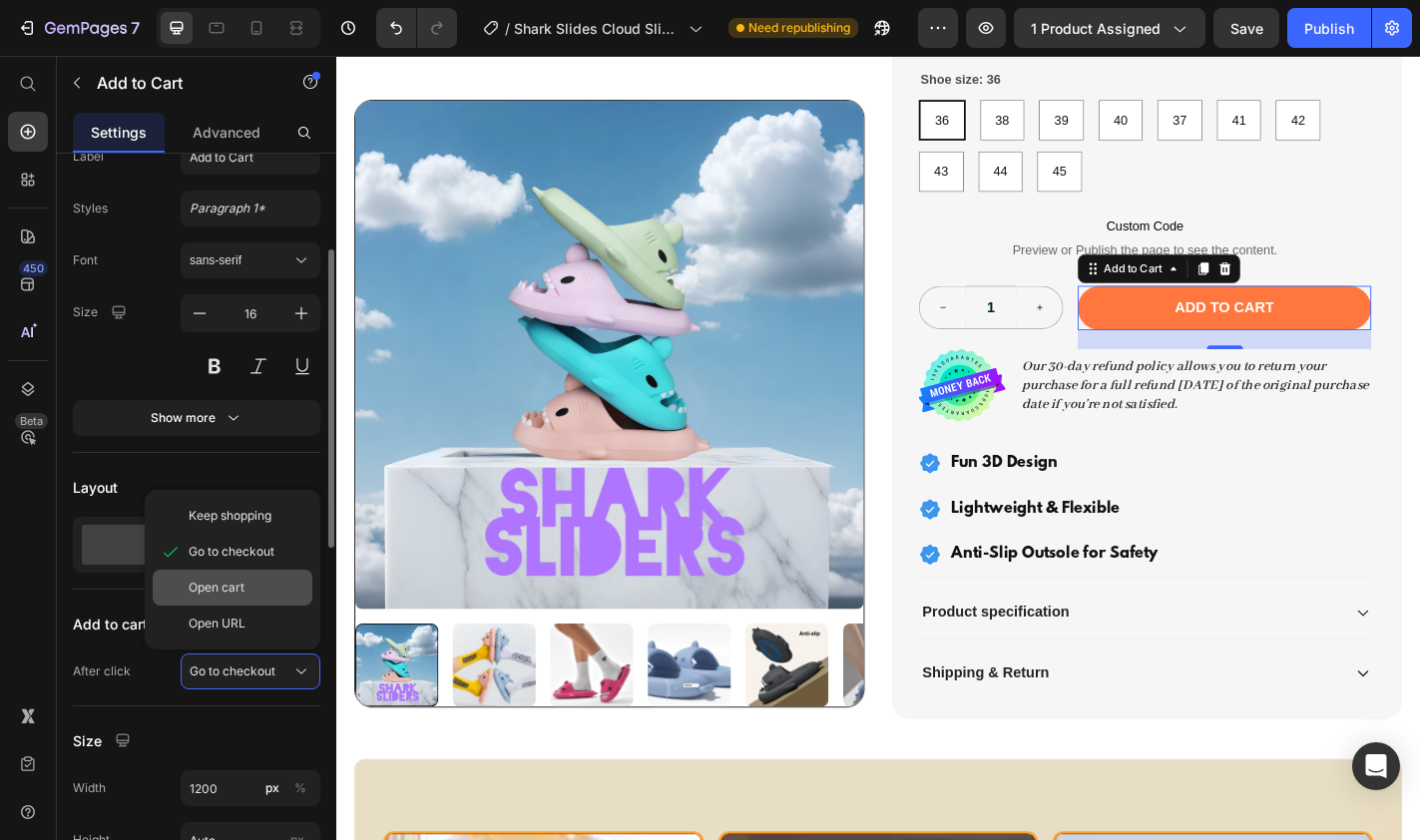 click on "Open cart" at bounding box center [246, 588] 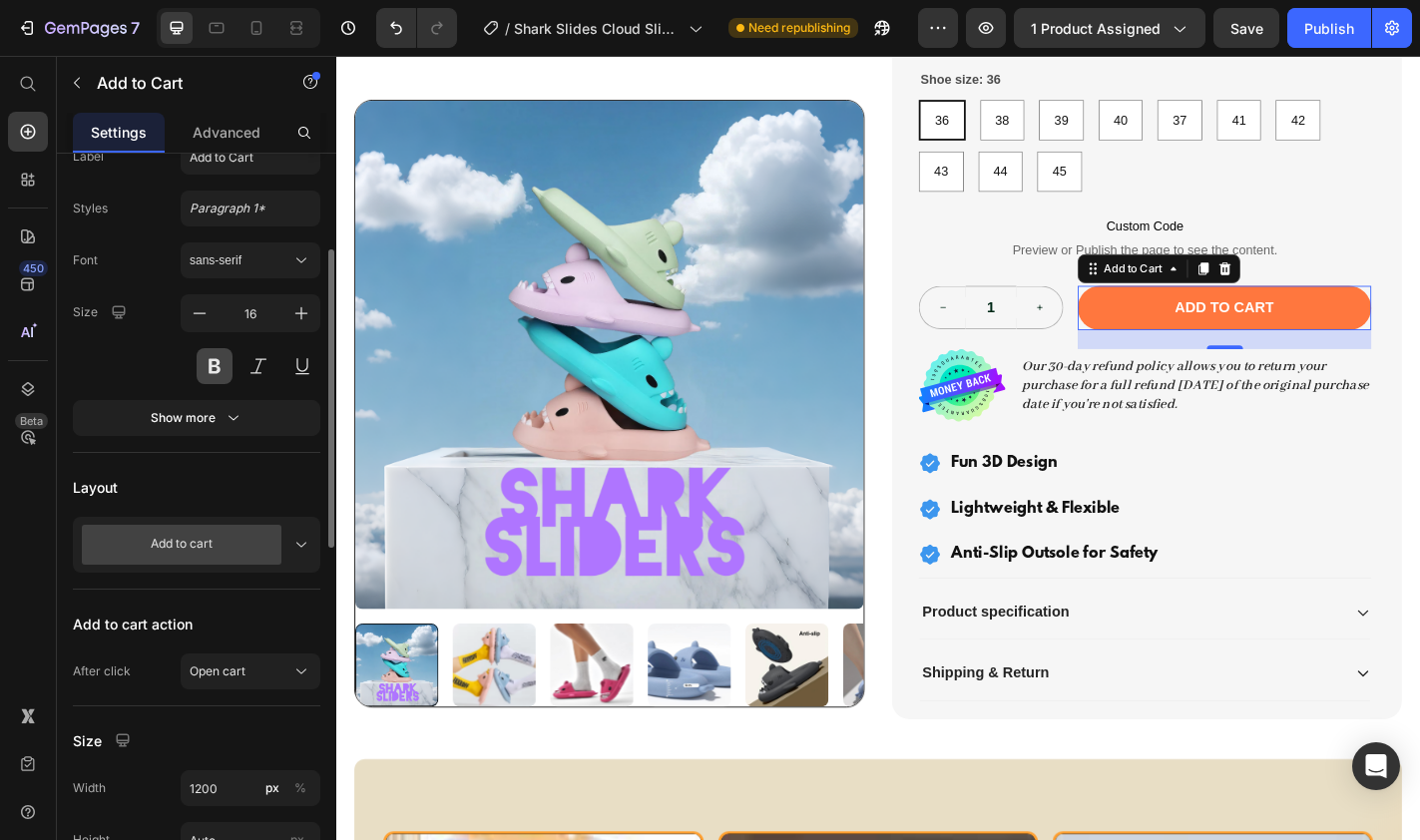 click at bounding box center [215, 366] 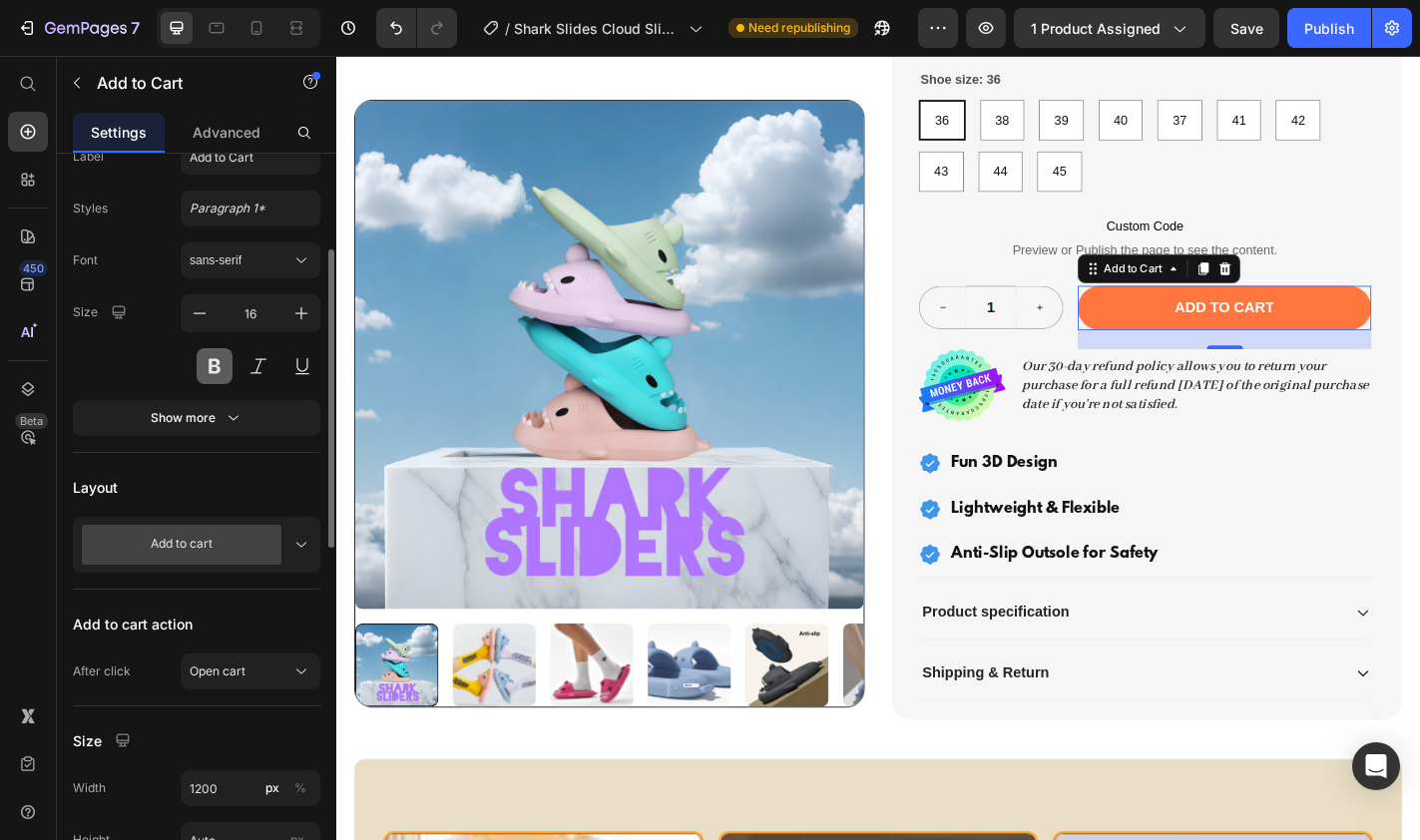 click at bounding box center (215, 366) 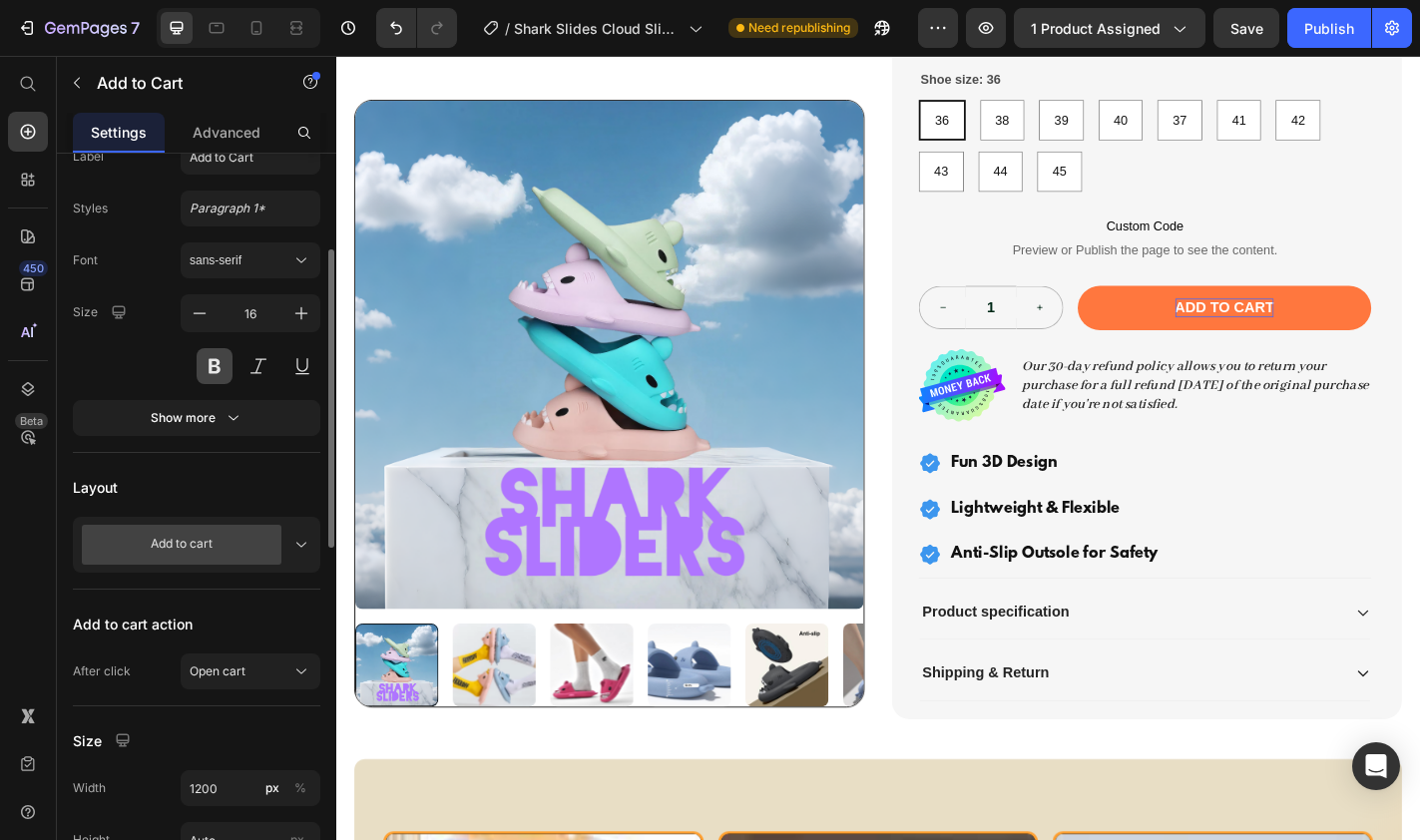 click at bounding box center (215, 366) 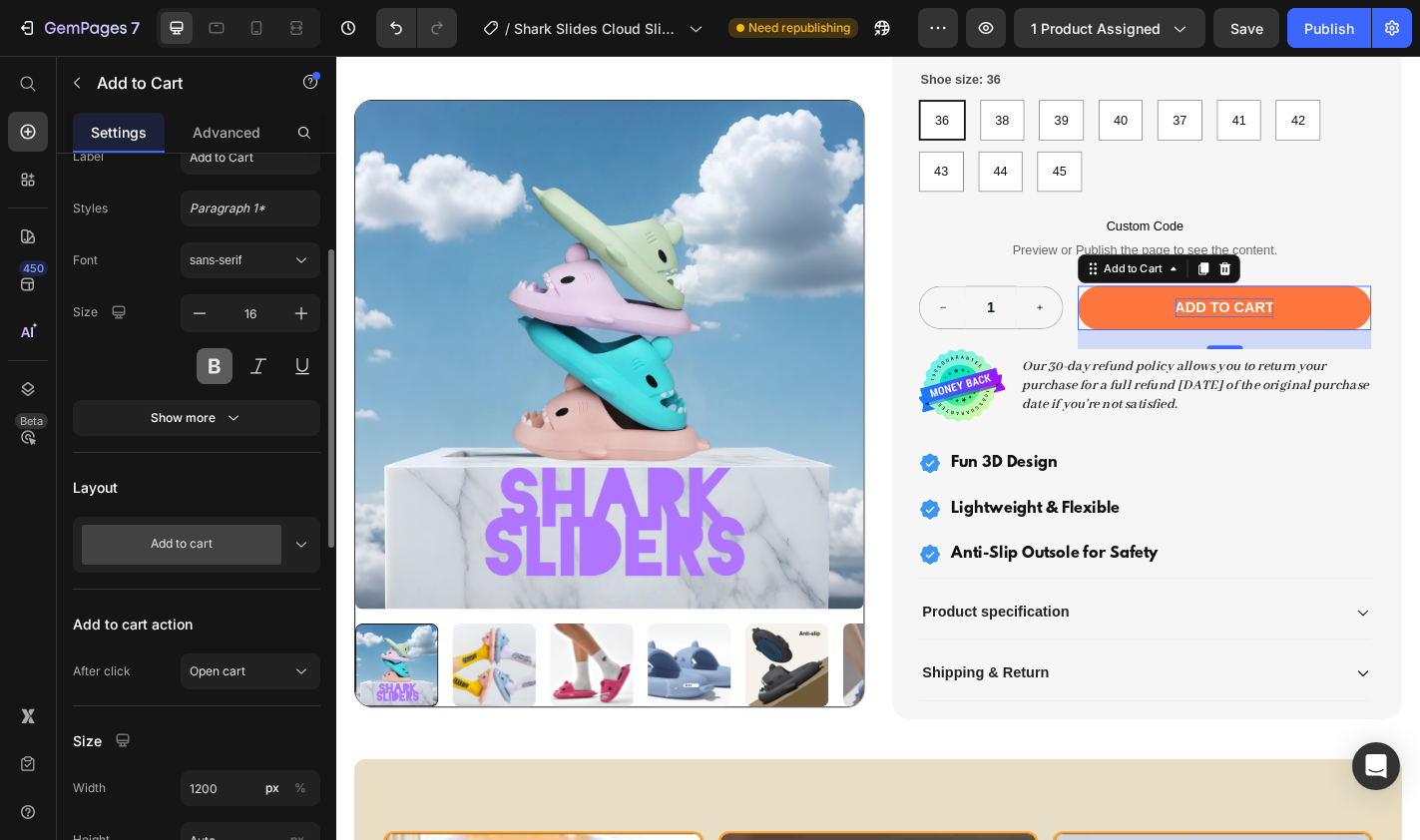 click at bounding box center (215, 366) 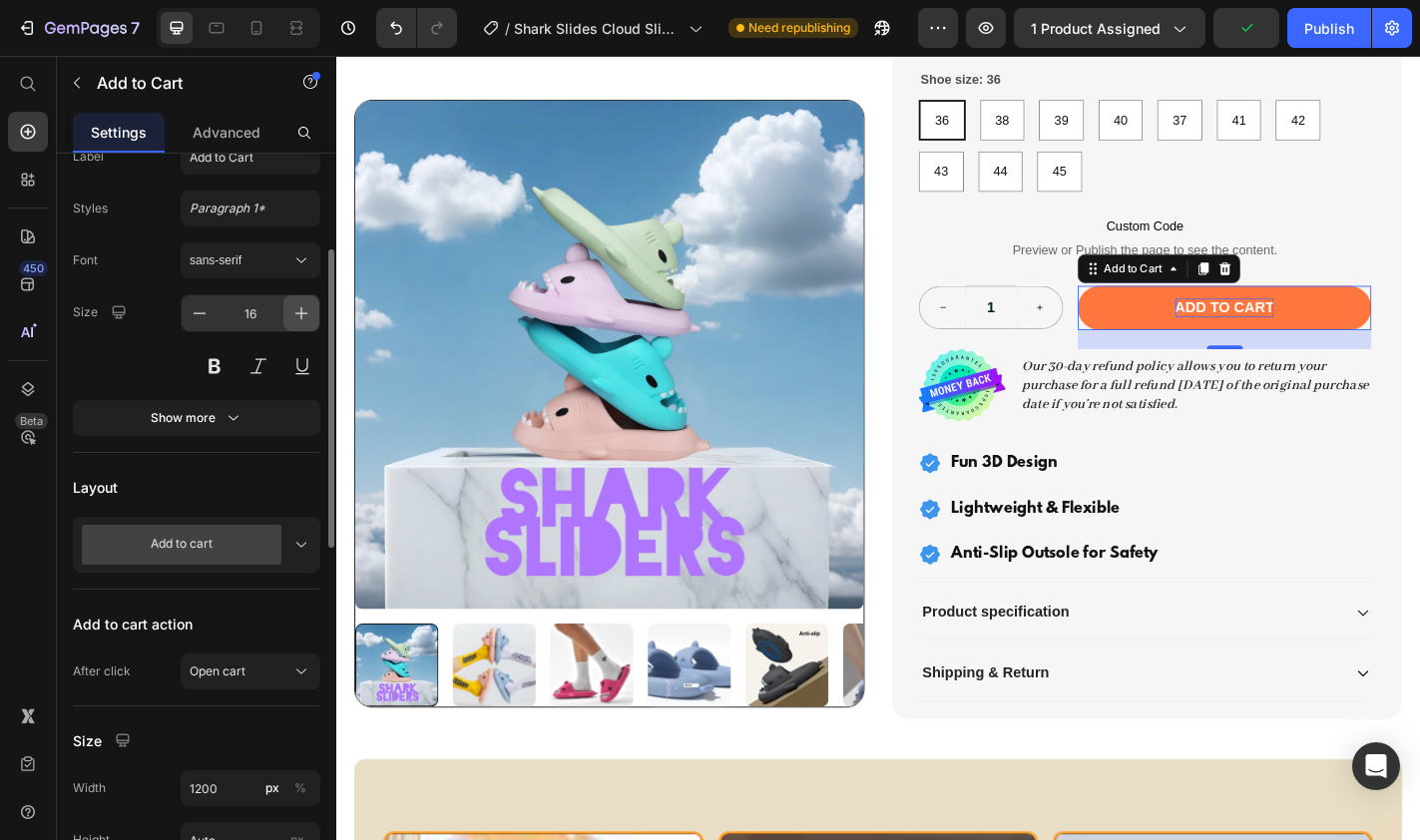 click 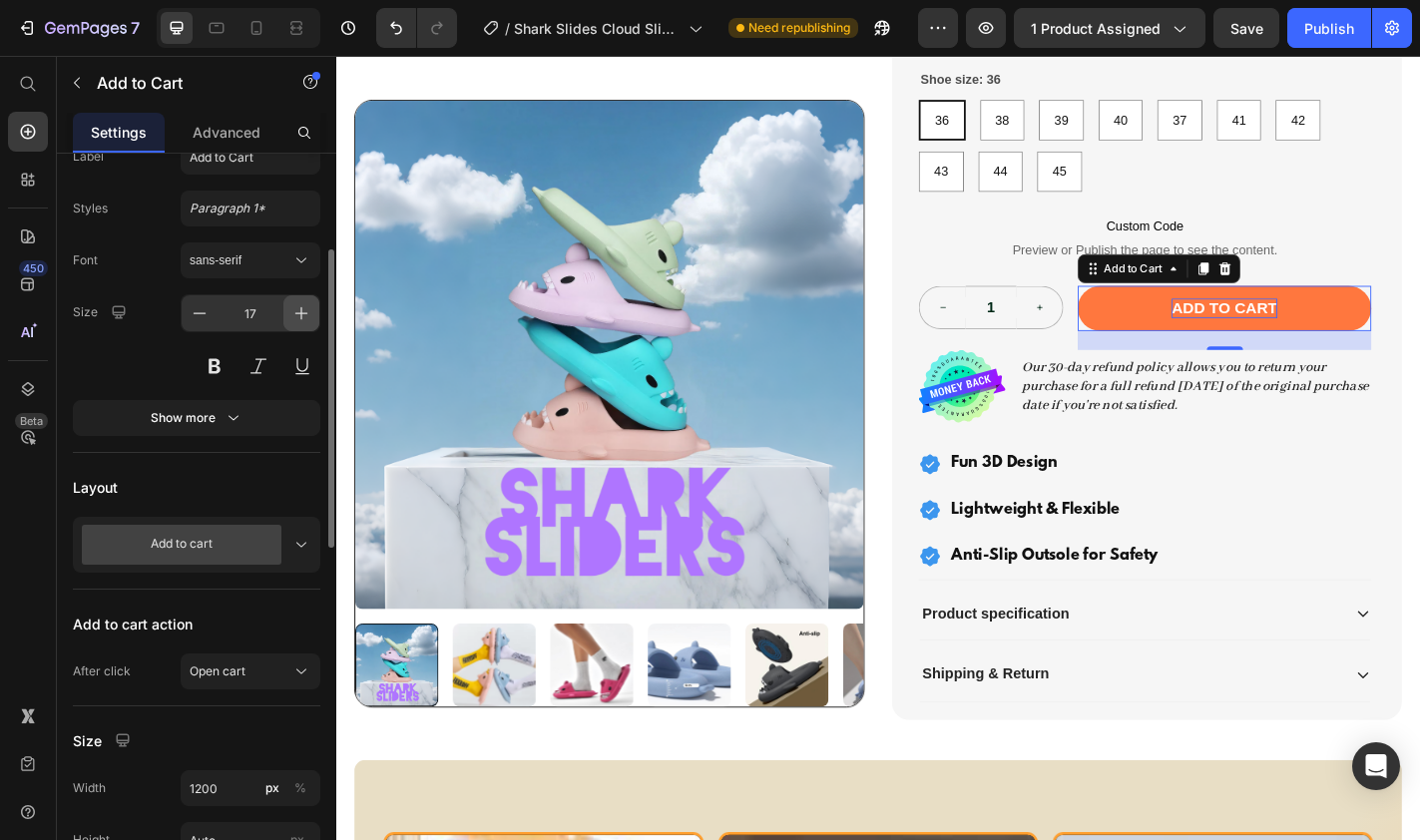 click 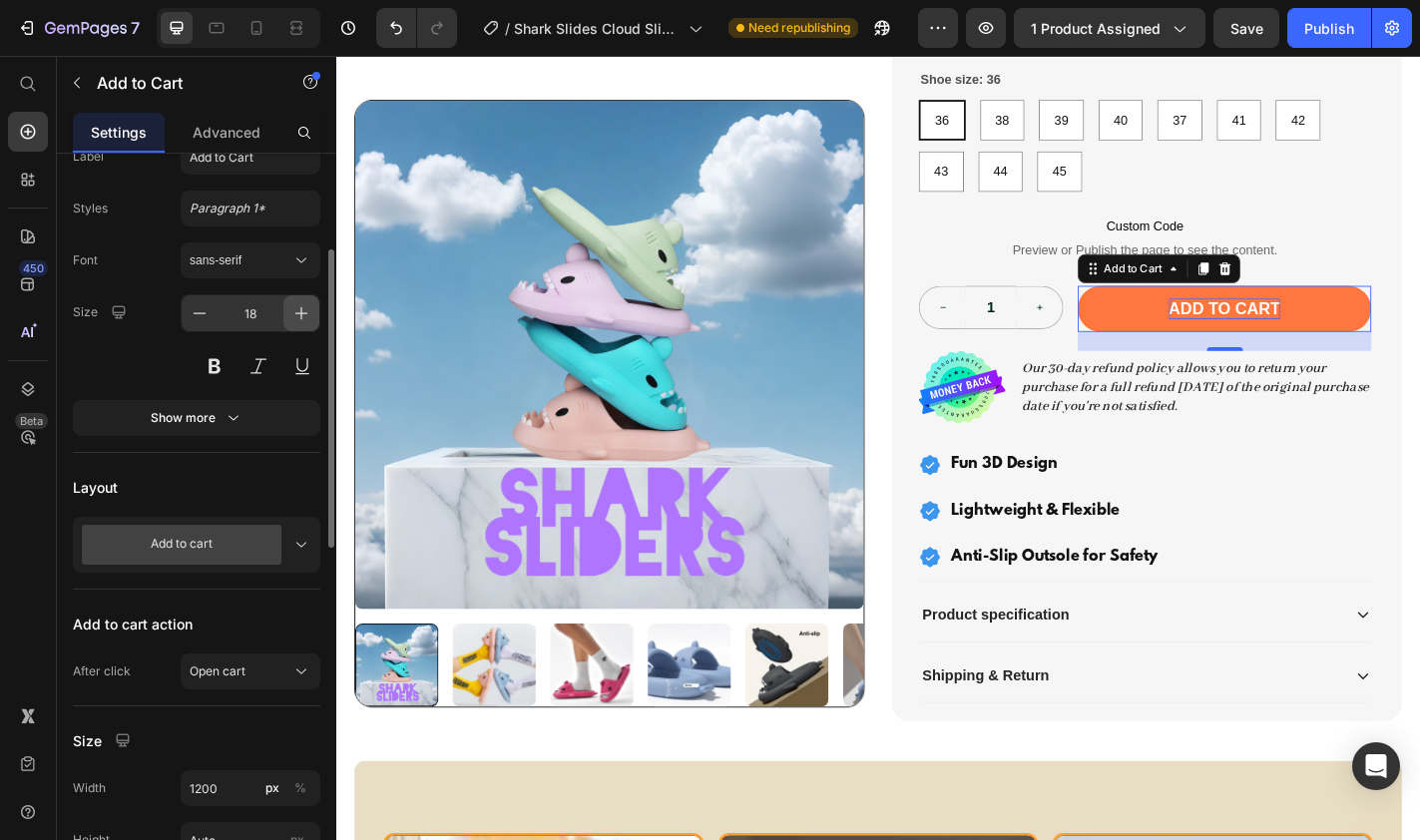 click 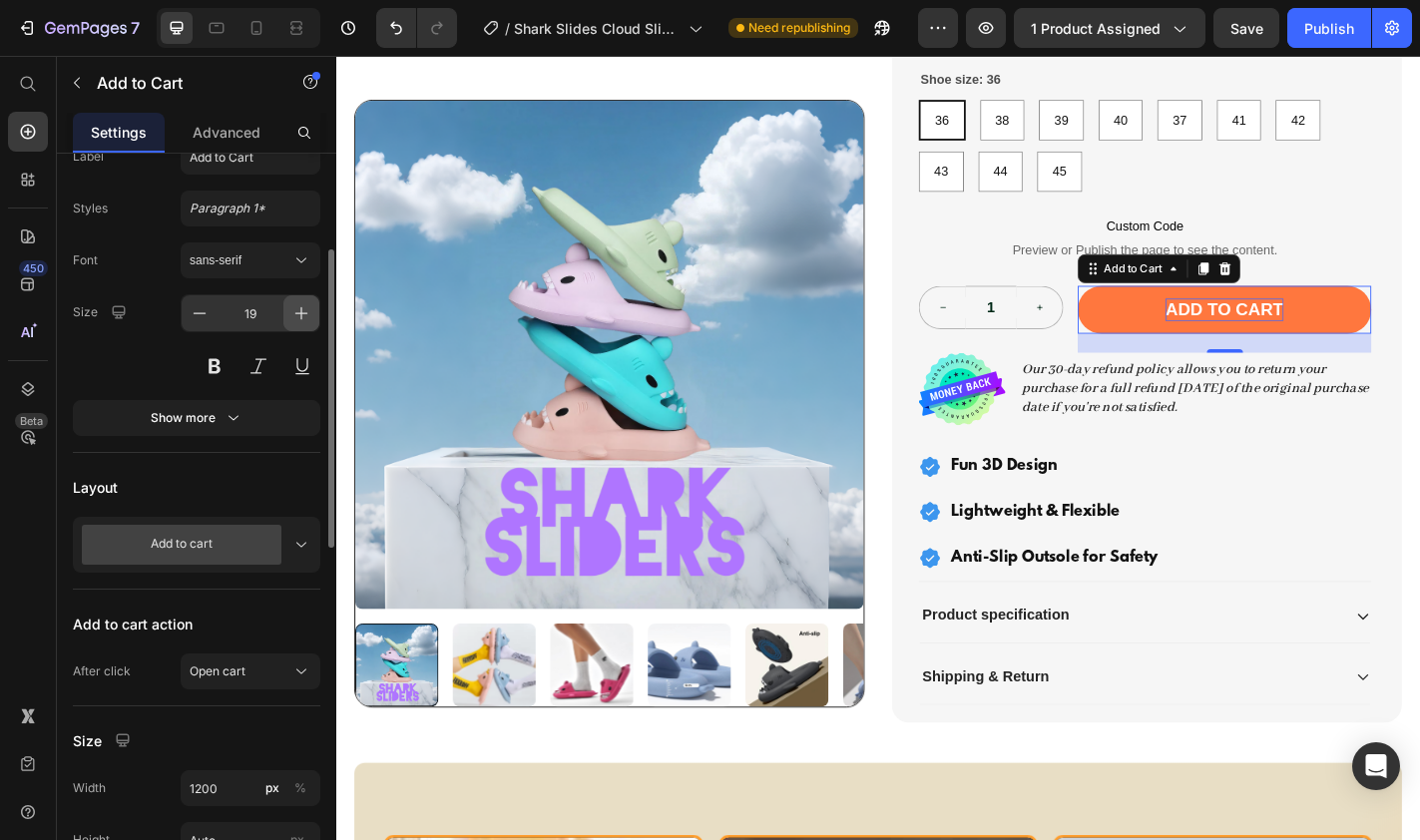 click 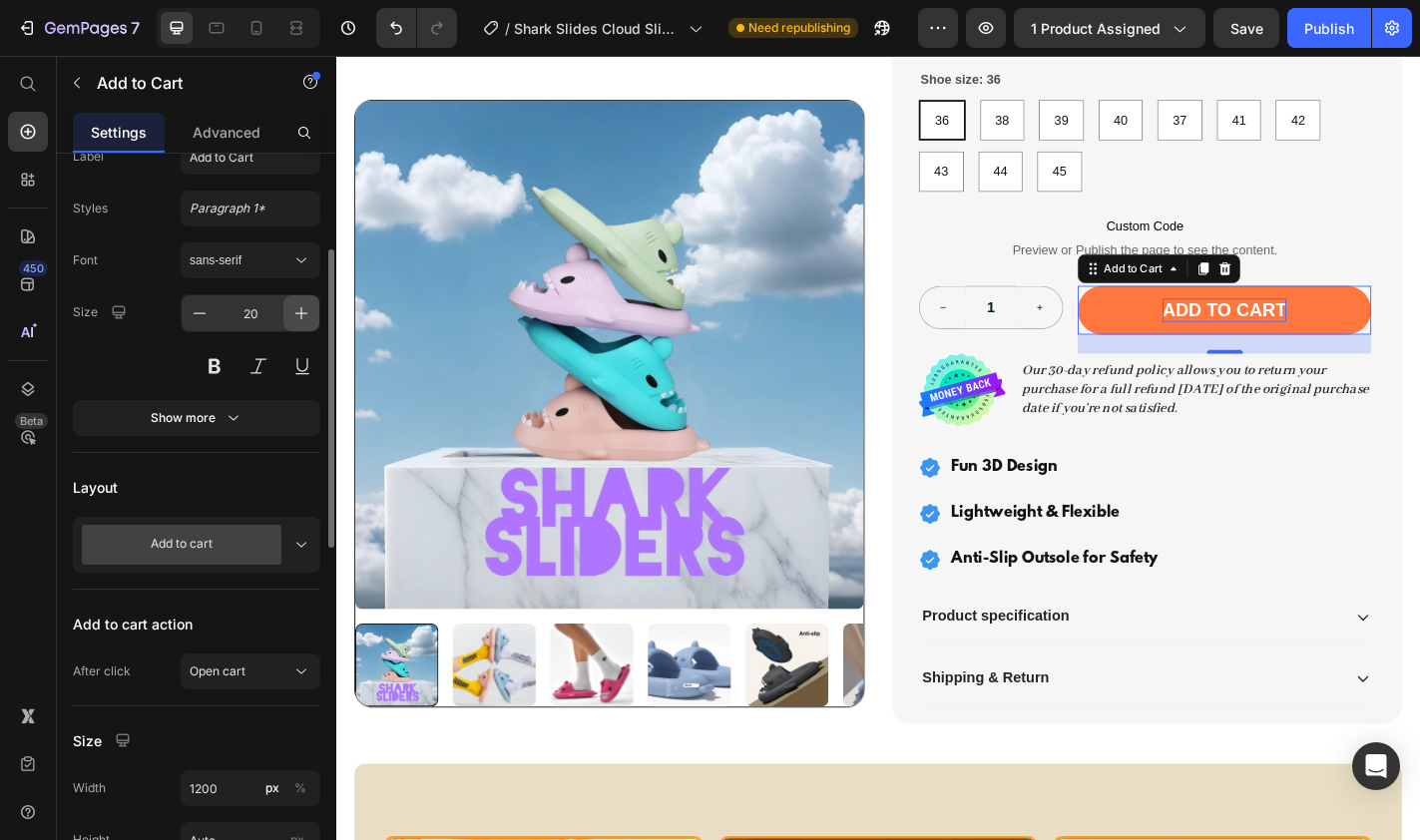 click 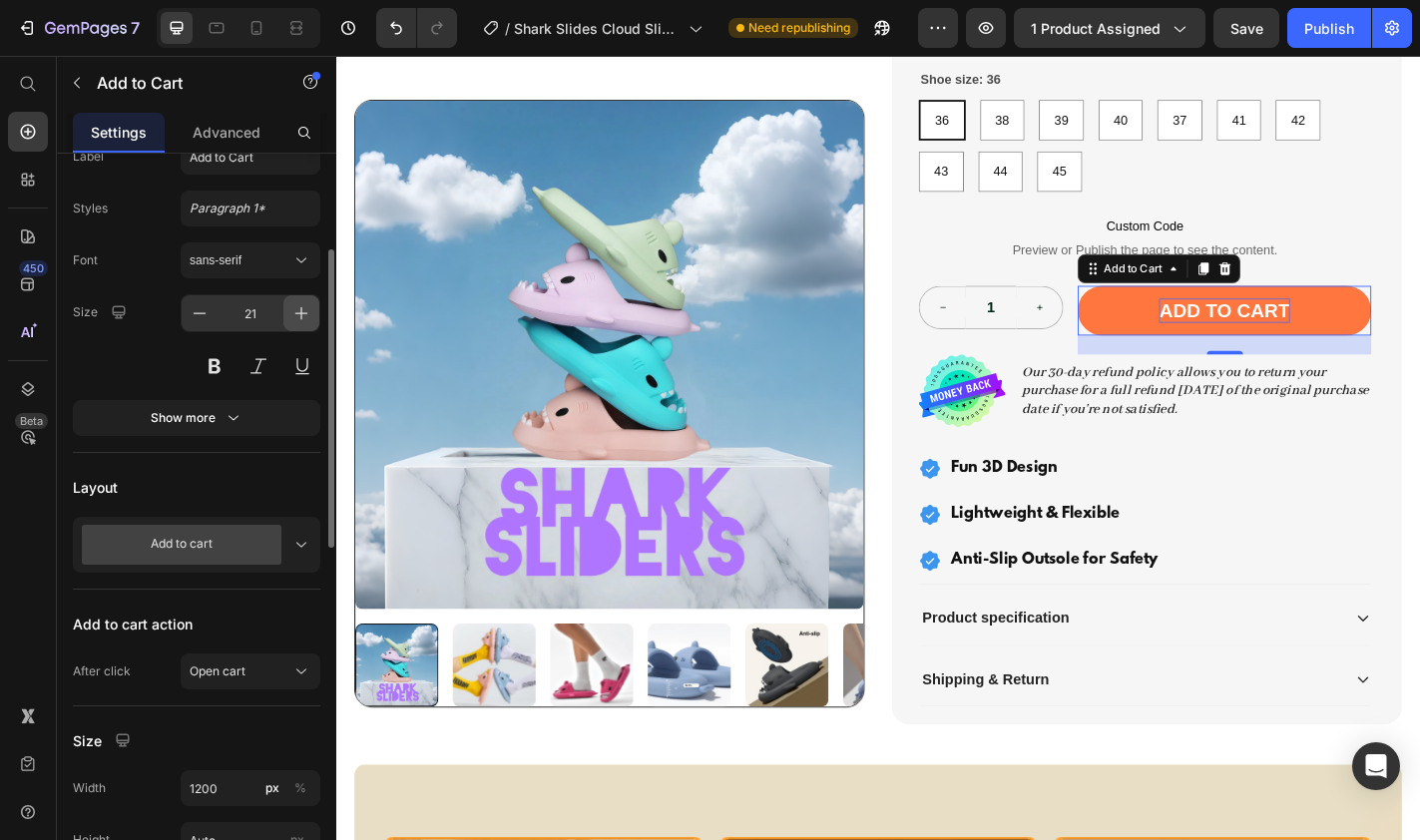 click 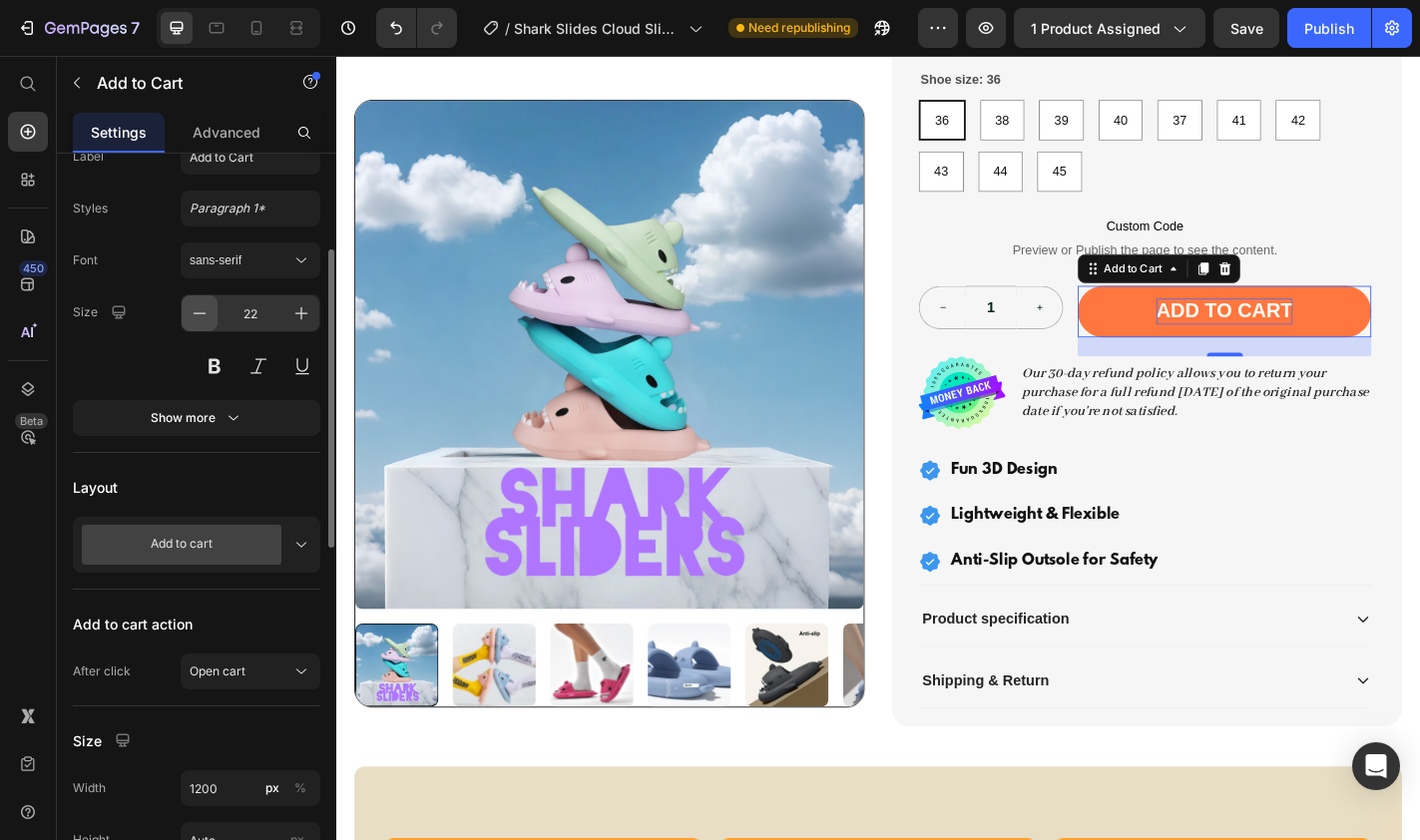 click 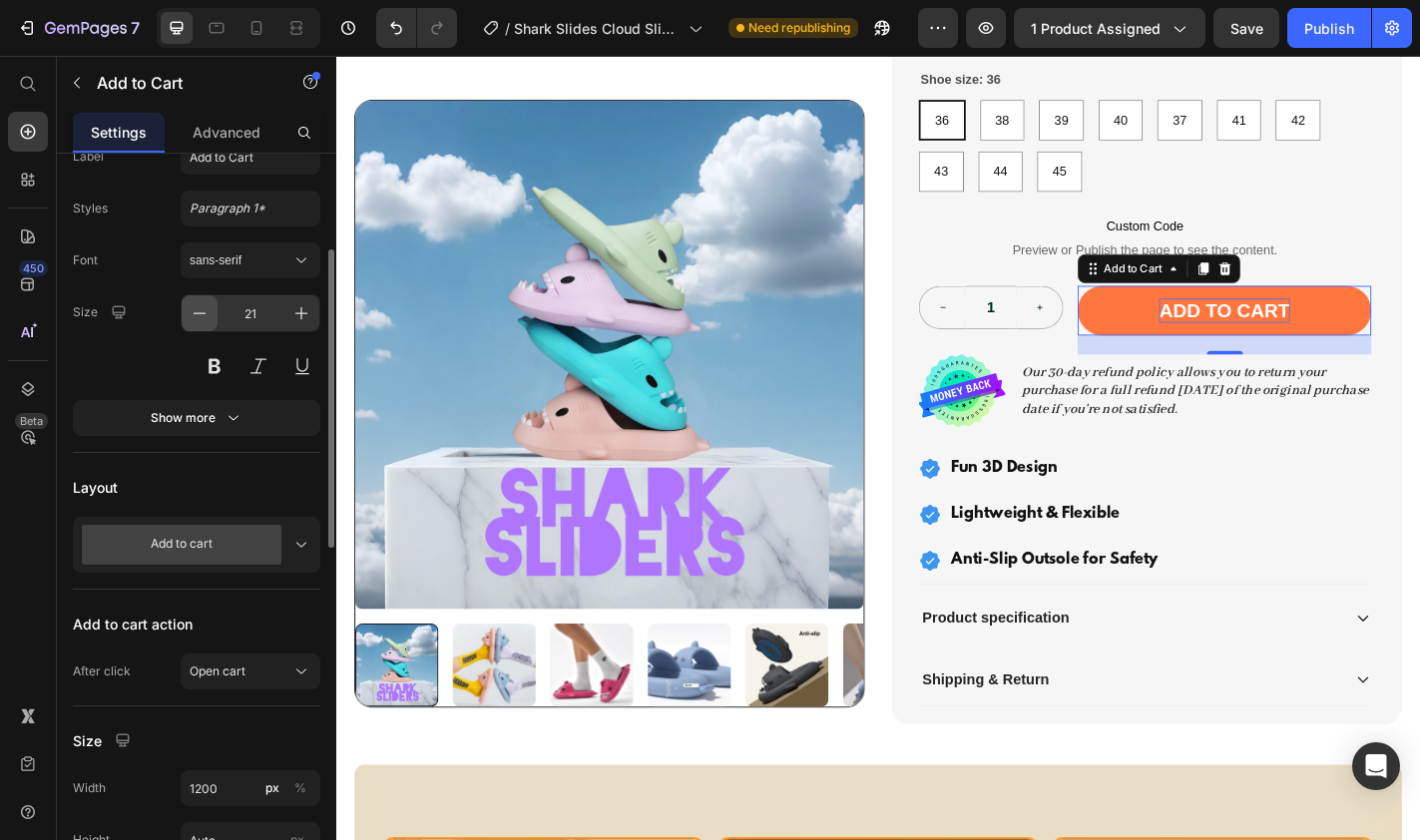 click 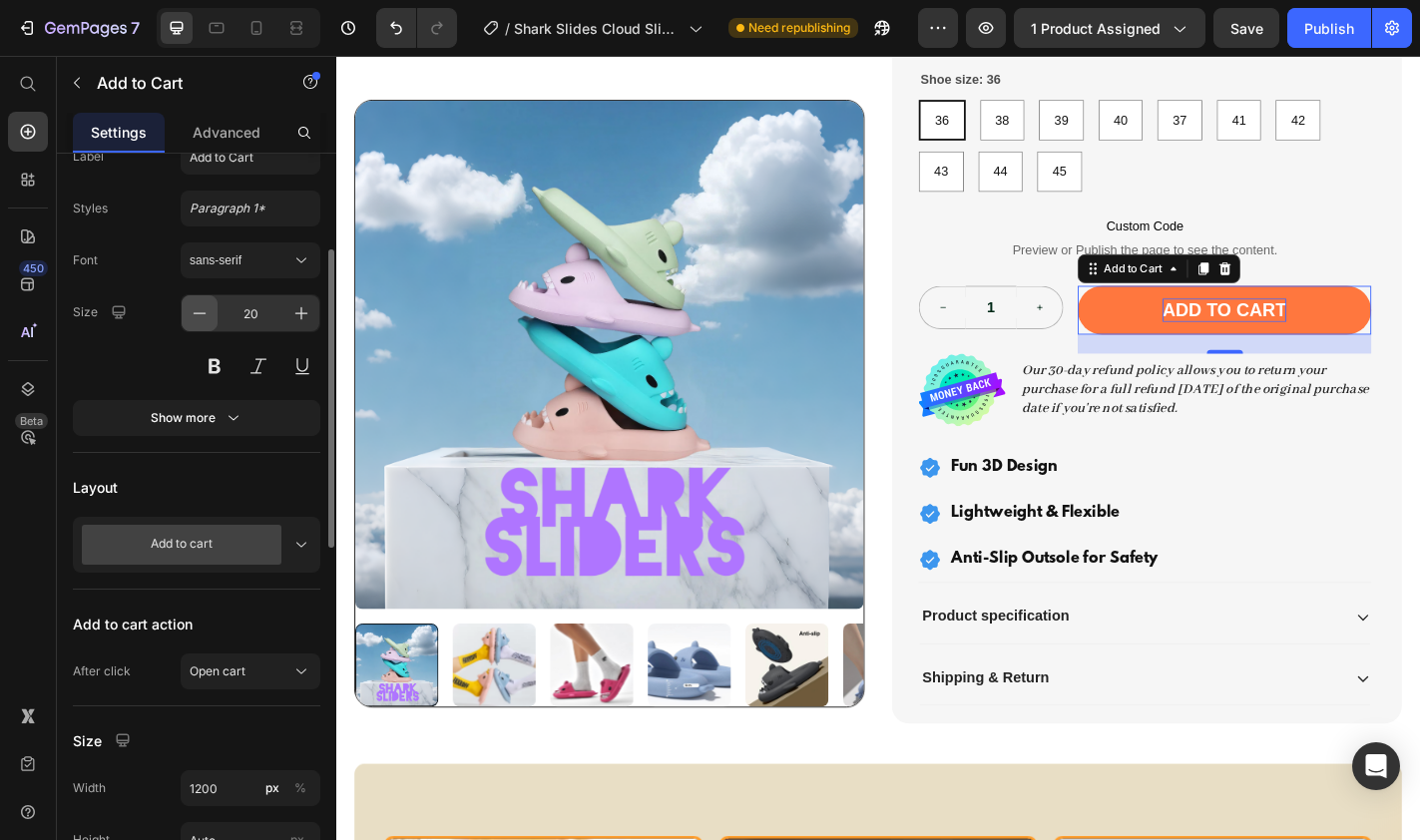 click 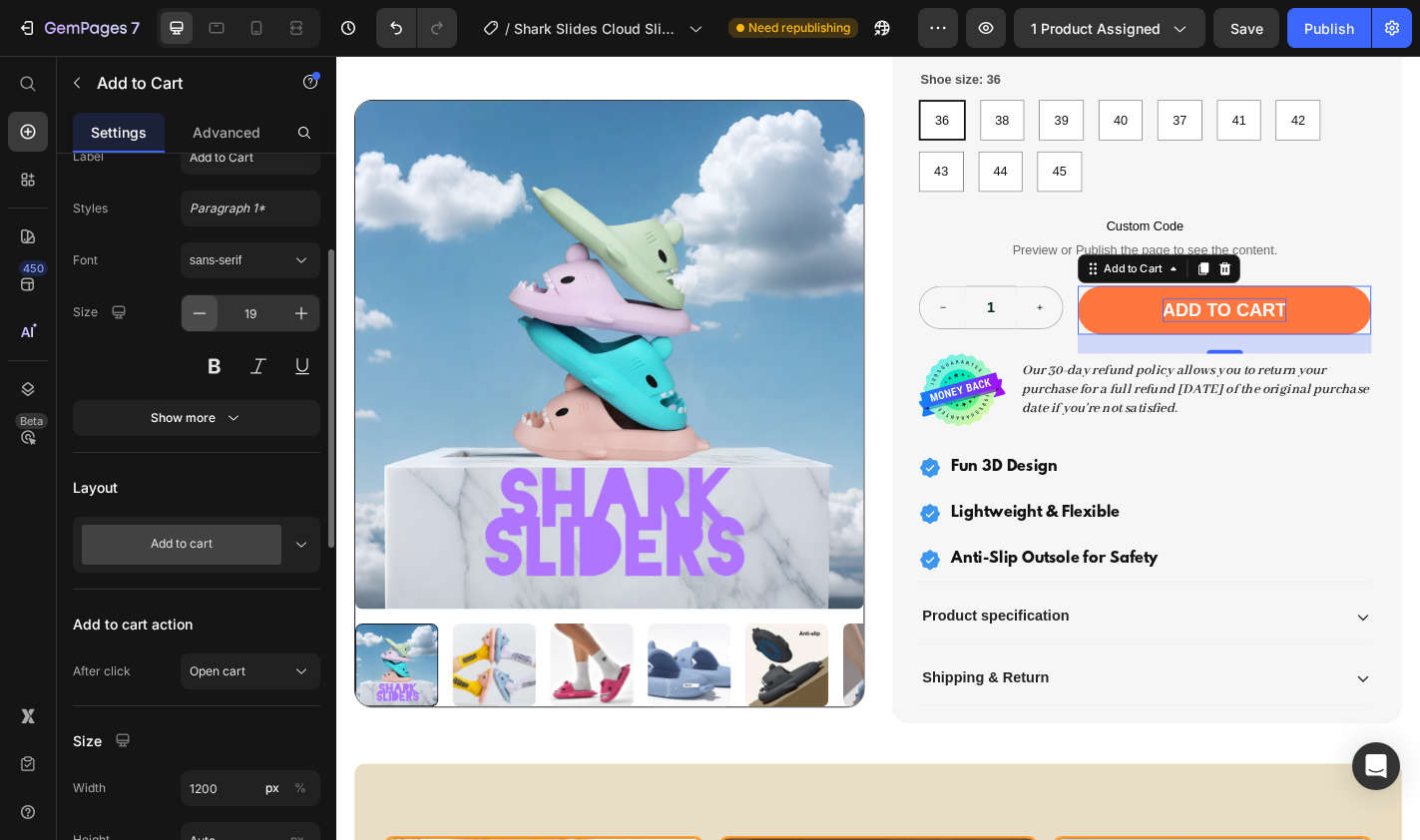 click 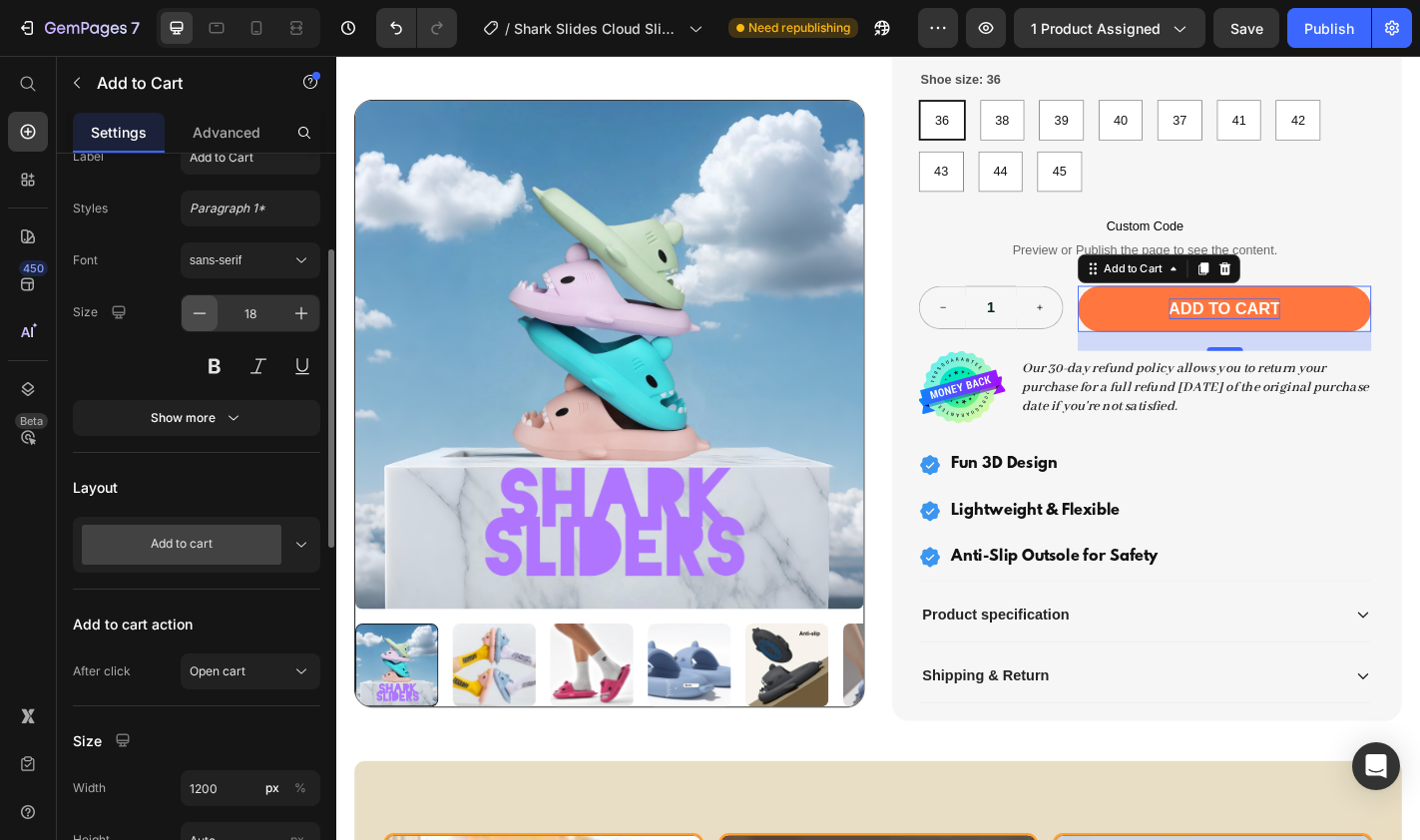 click 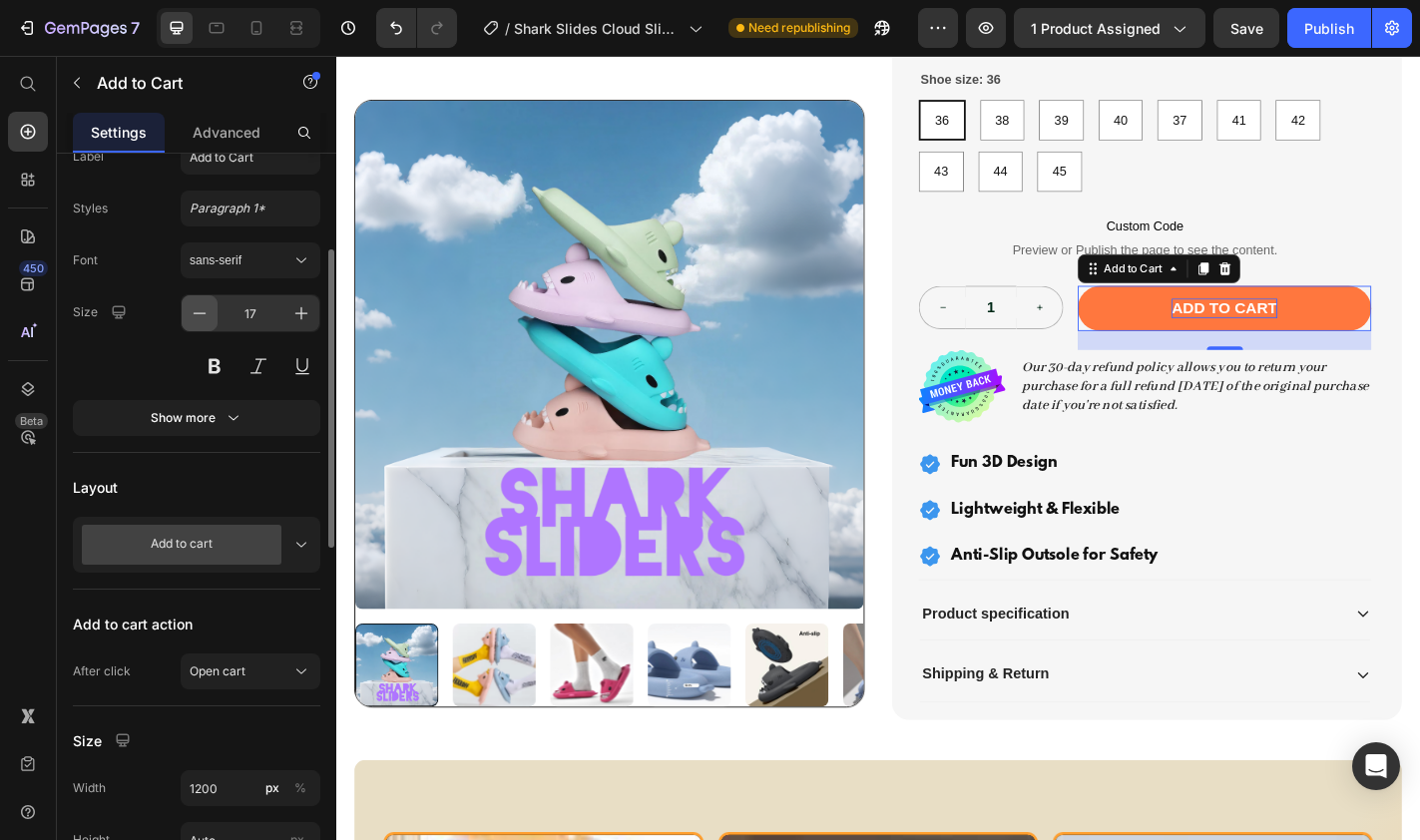 click 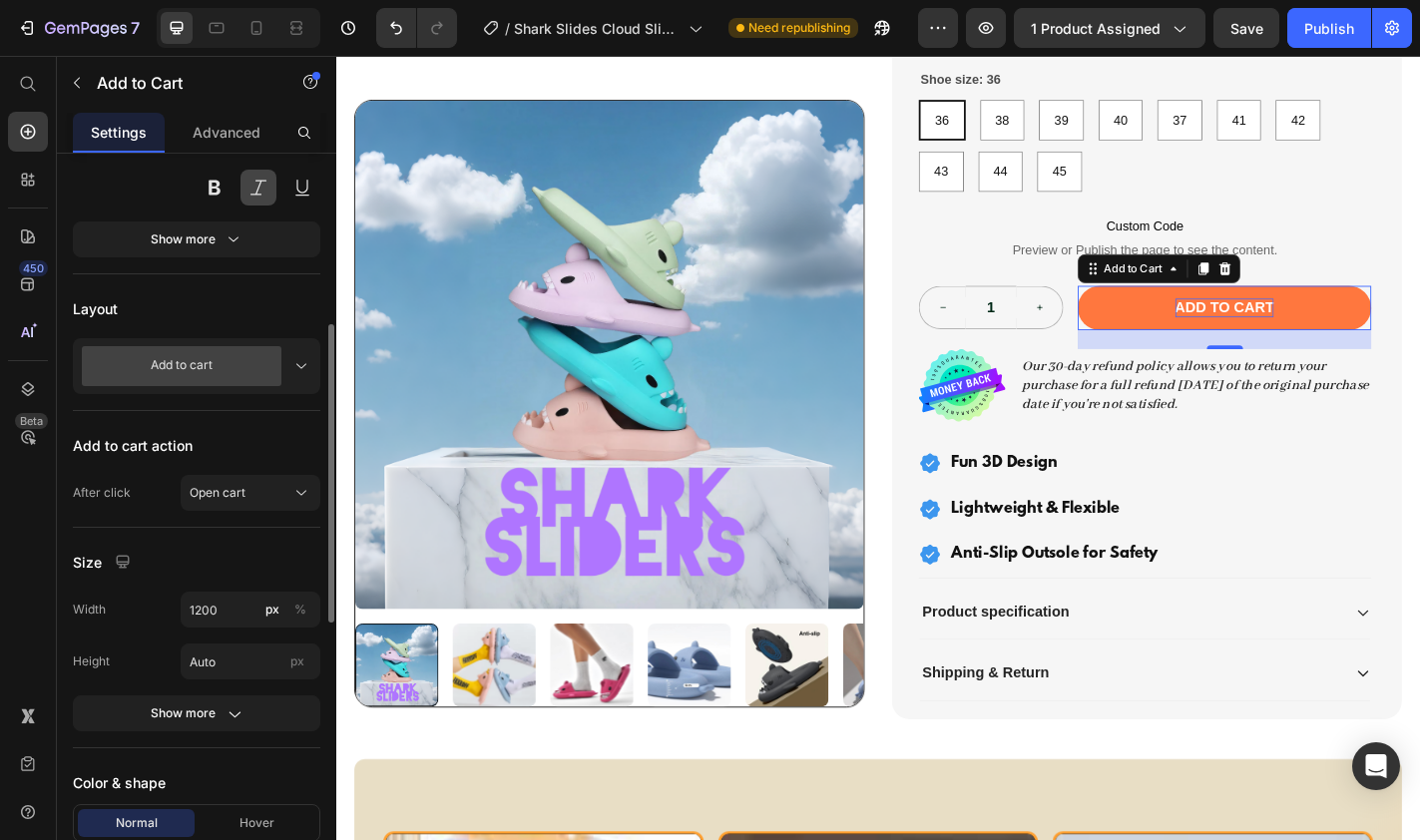 scroll, scrollTop: 420, scrollLeft: 0, axis: vertical 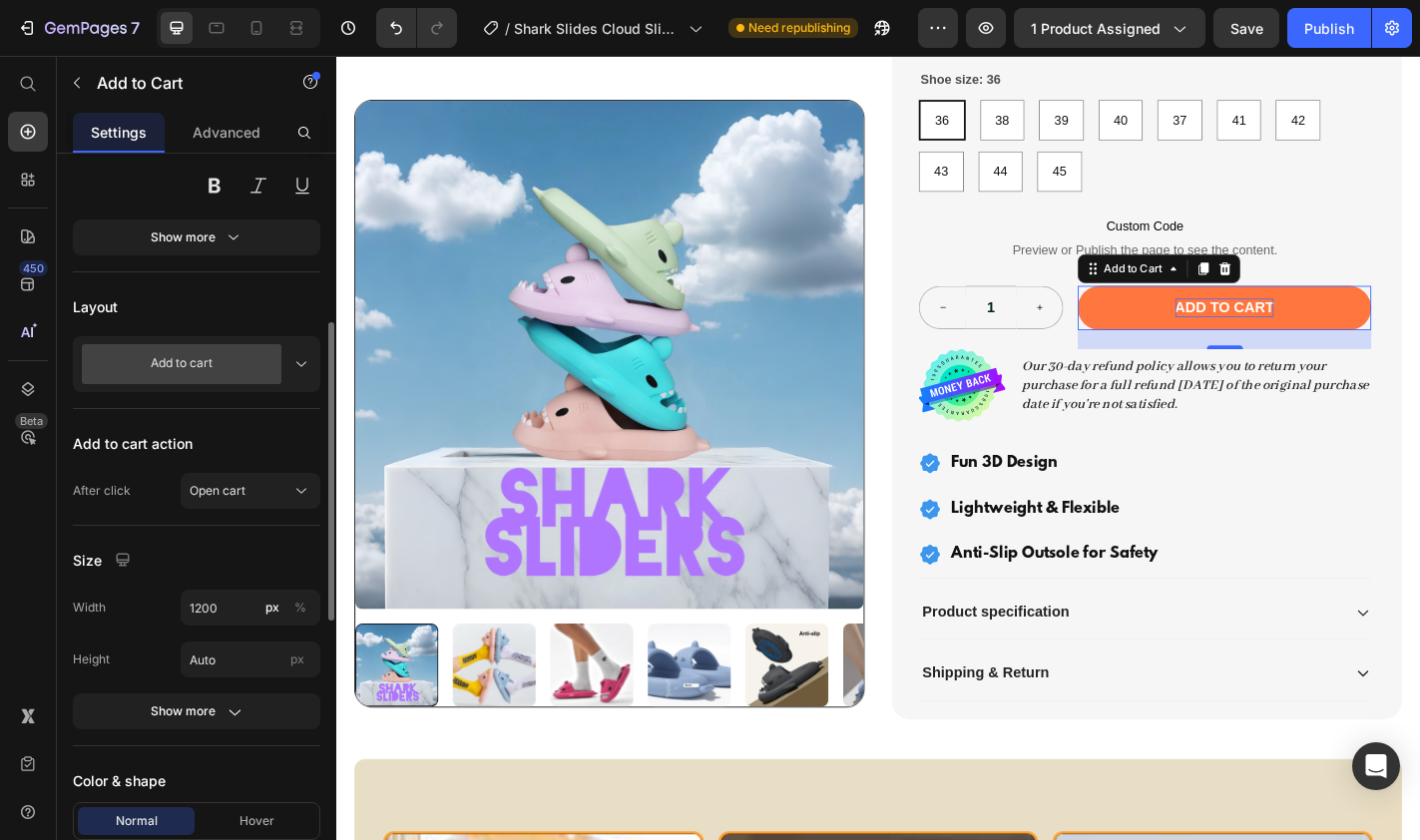 click 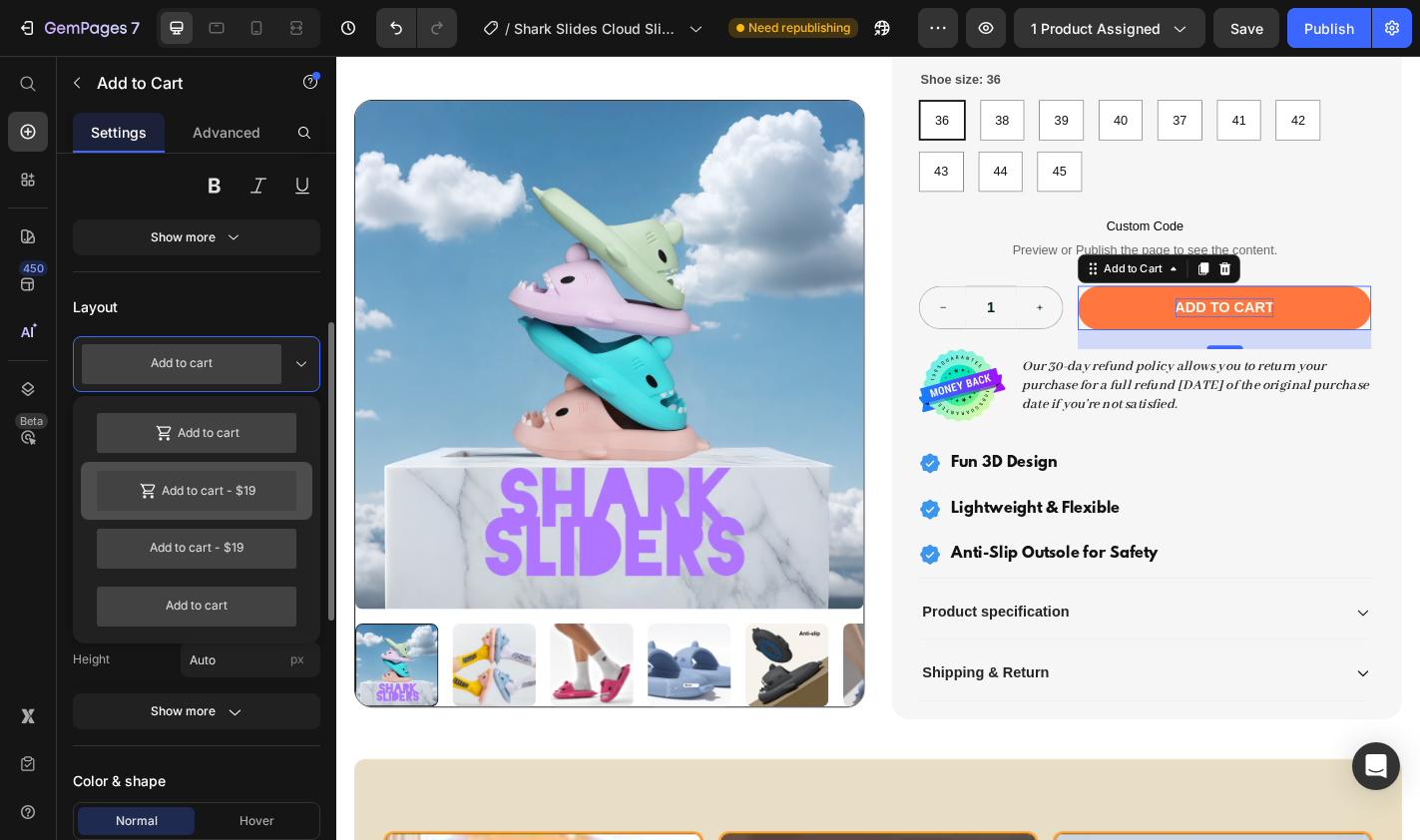 click on "Add to cart  -  $19" at bounding box center [197, 491] 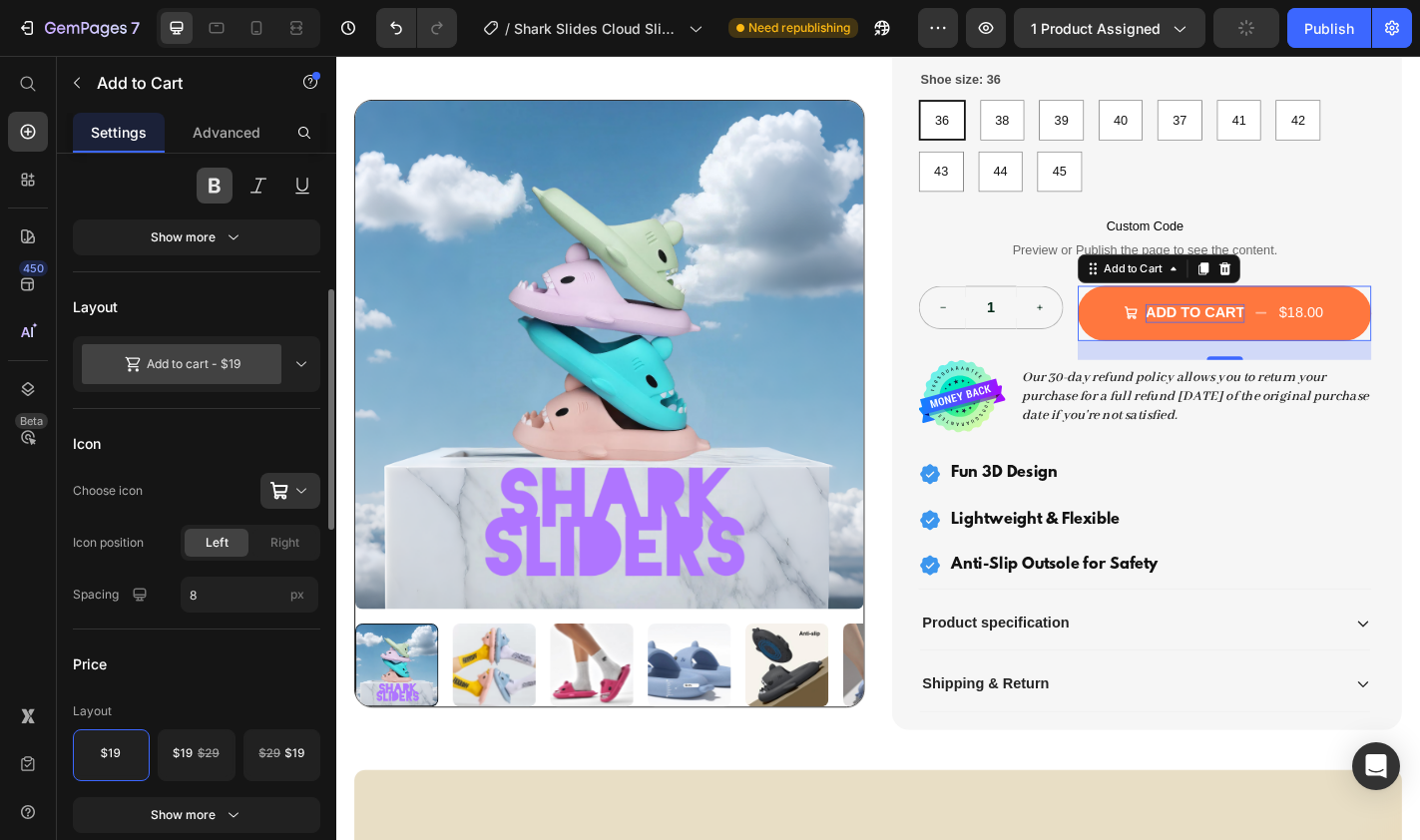 click at bounding box center (215, 186) 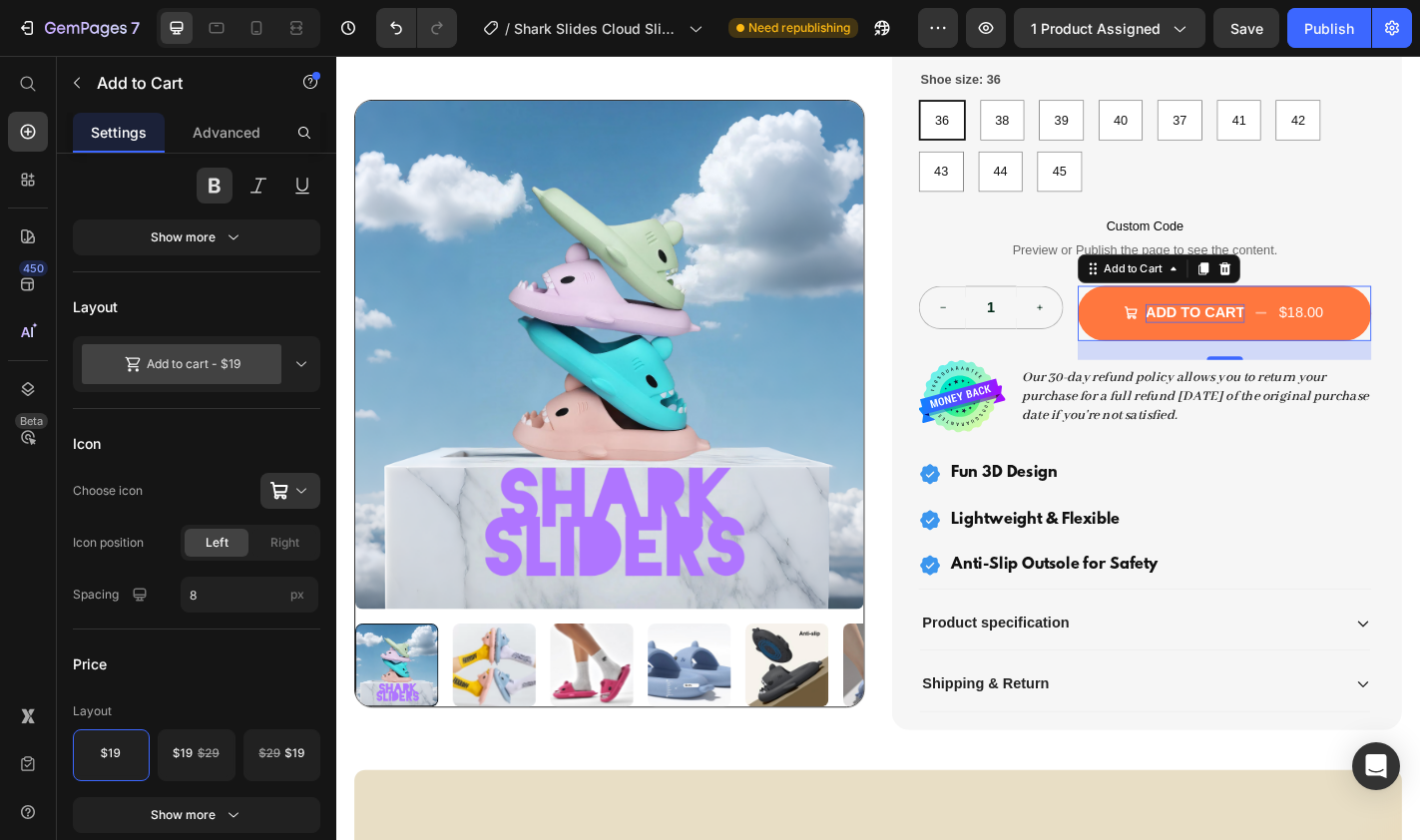 click on "$18.00" at bounding box center (1402, 340) 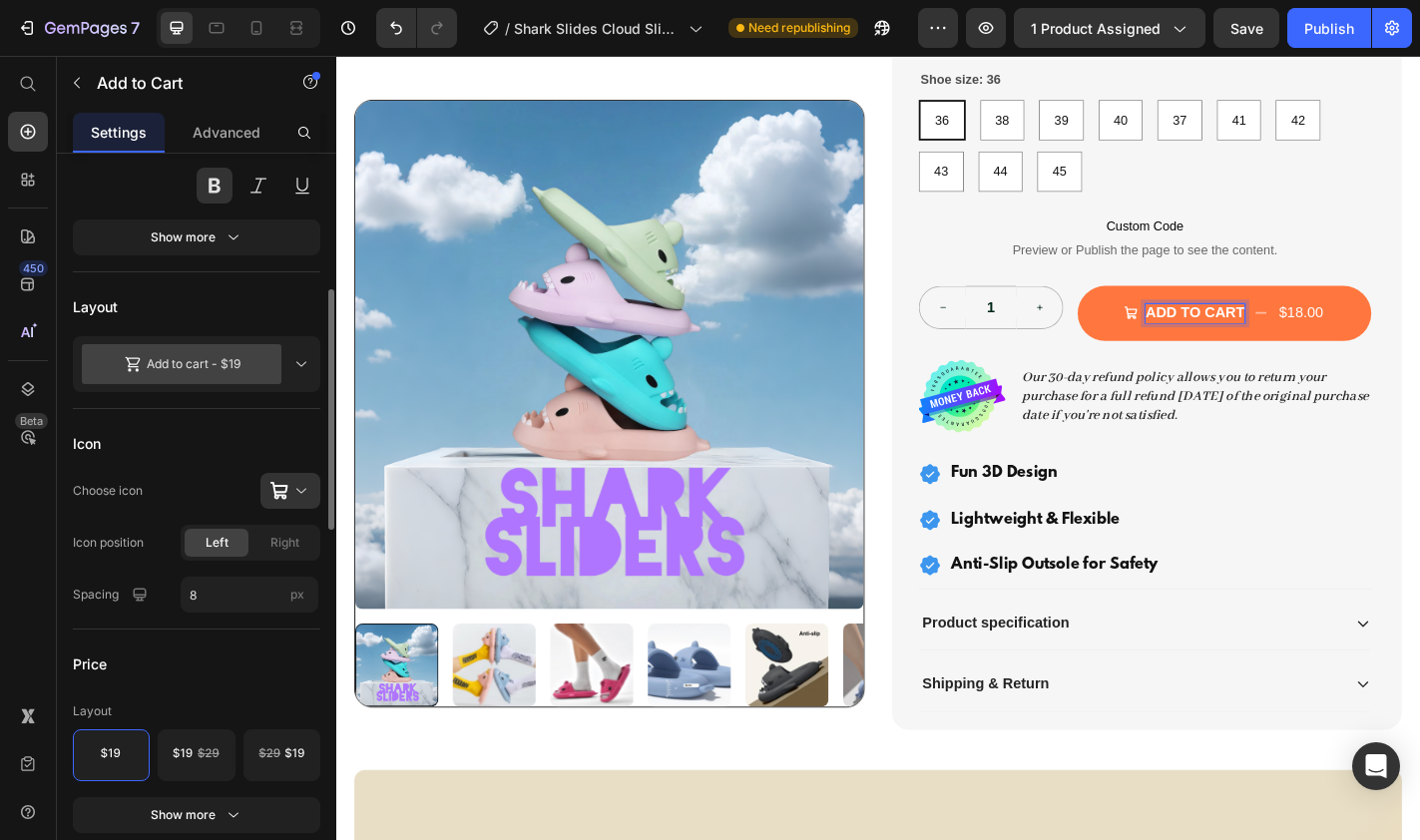 click on "Choose icon" 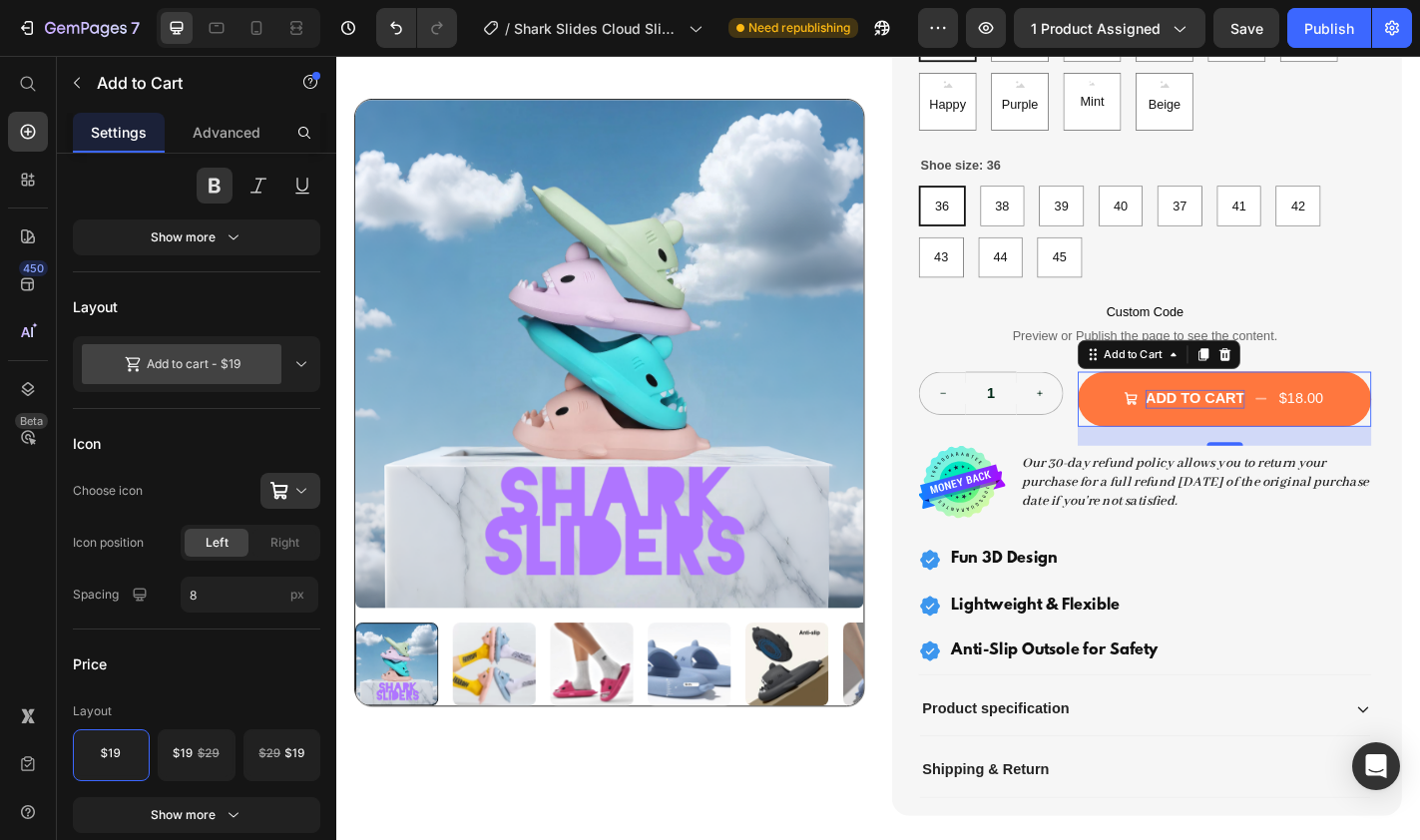 scroll, scrollTop: 589, scrollLeft: 0, axis: vertical 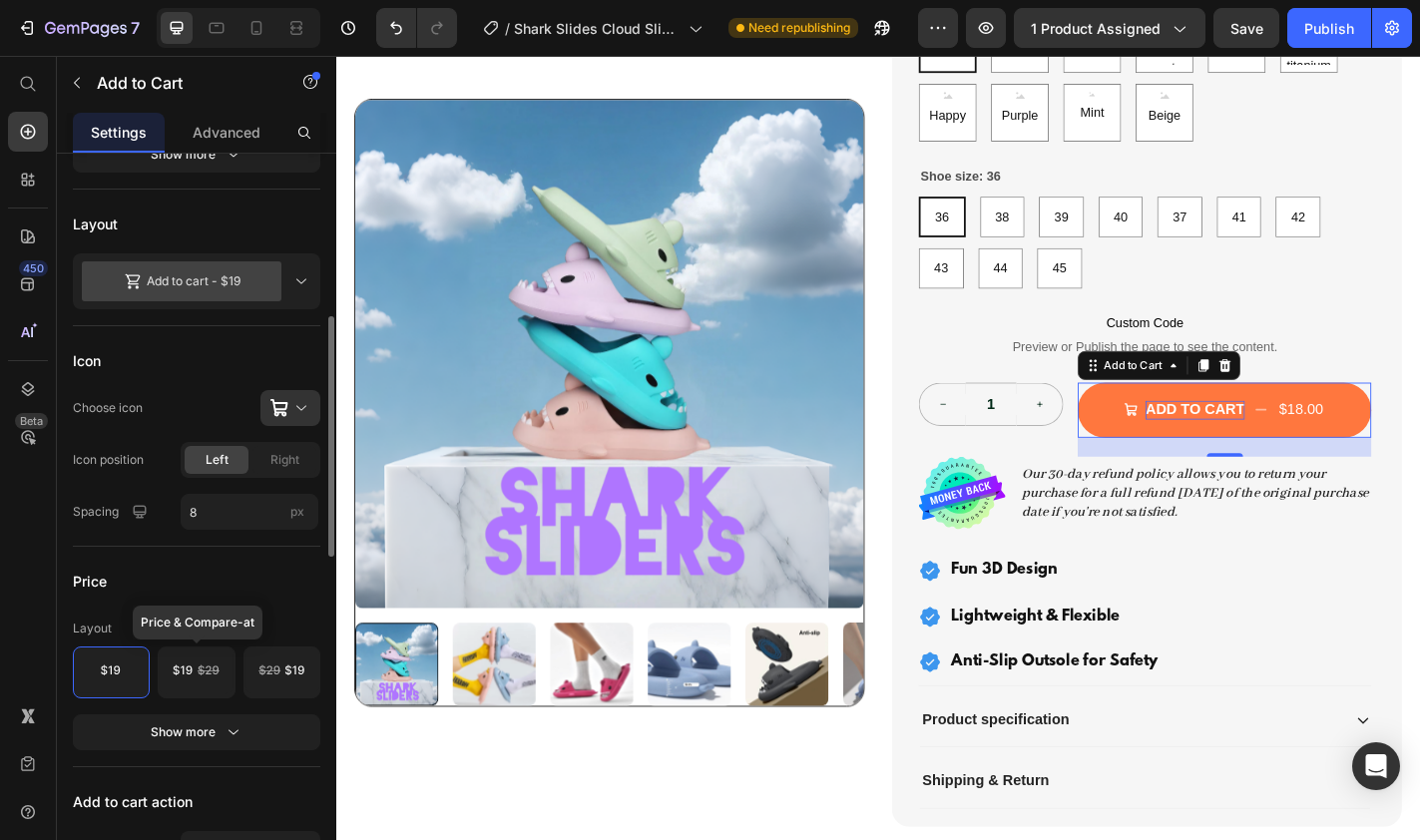 click 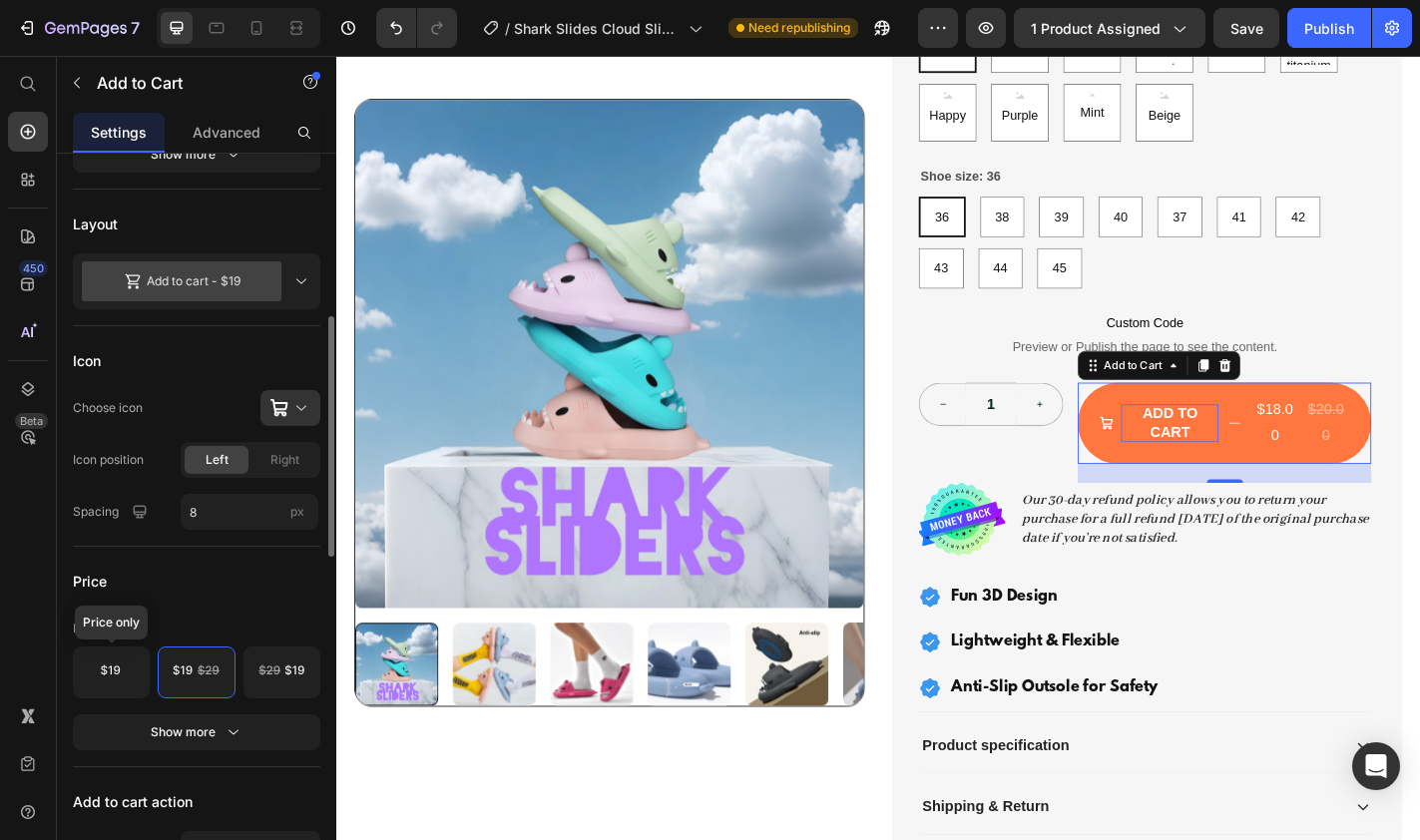 click 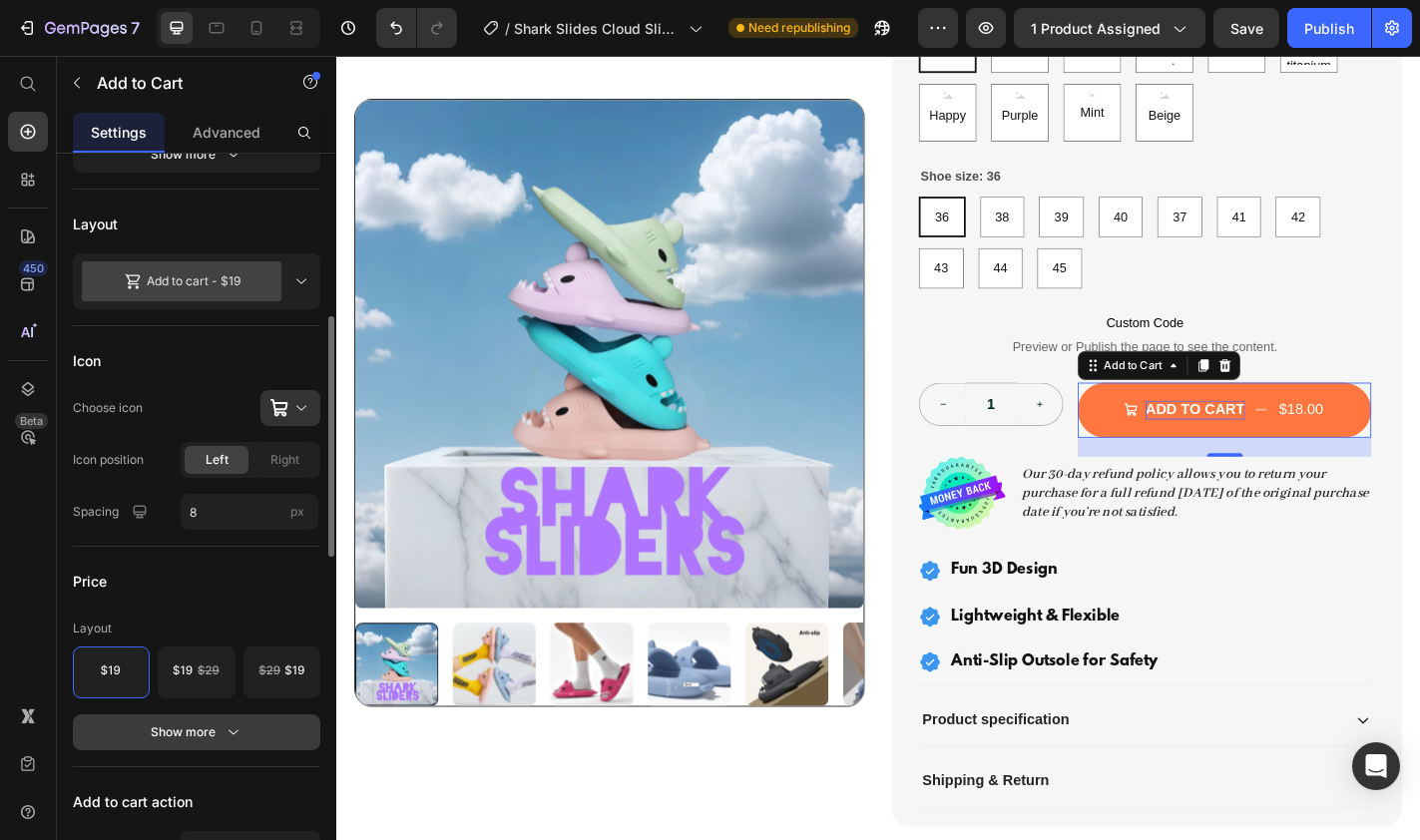 click 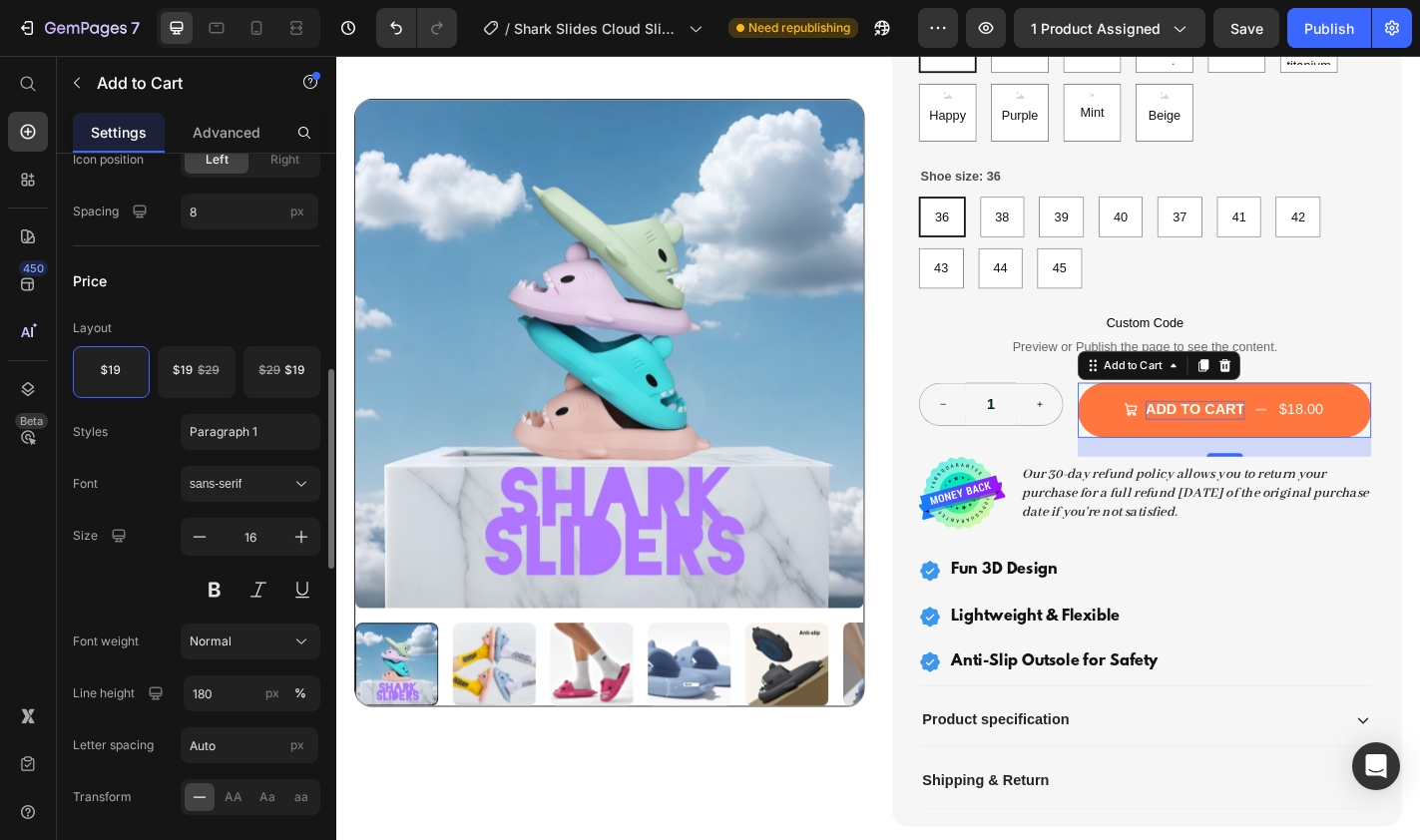 scroll, scrollTop: 815, scrollLeft: 0, axis: vertical 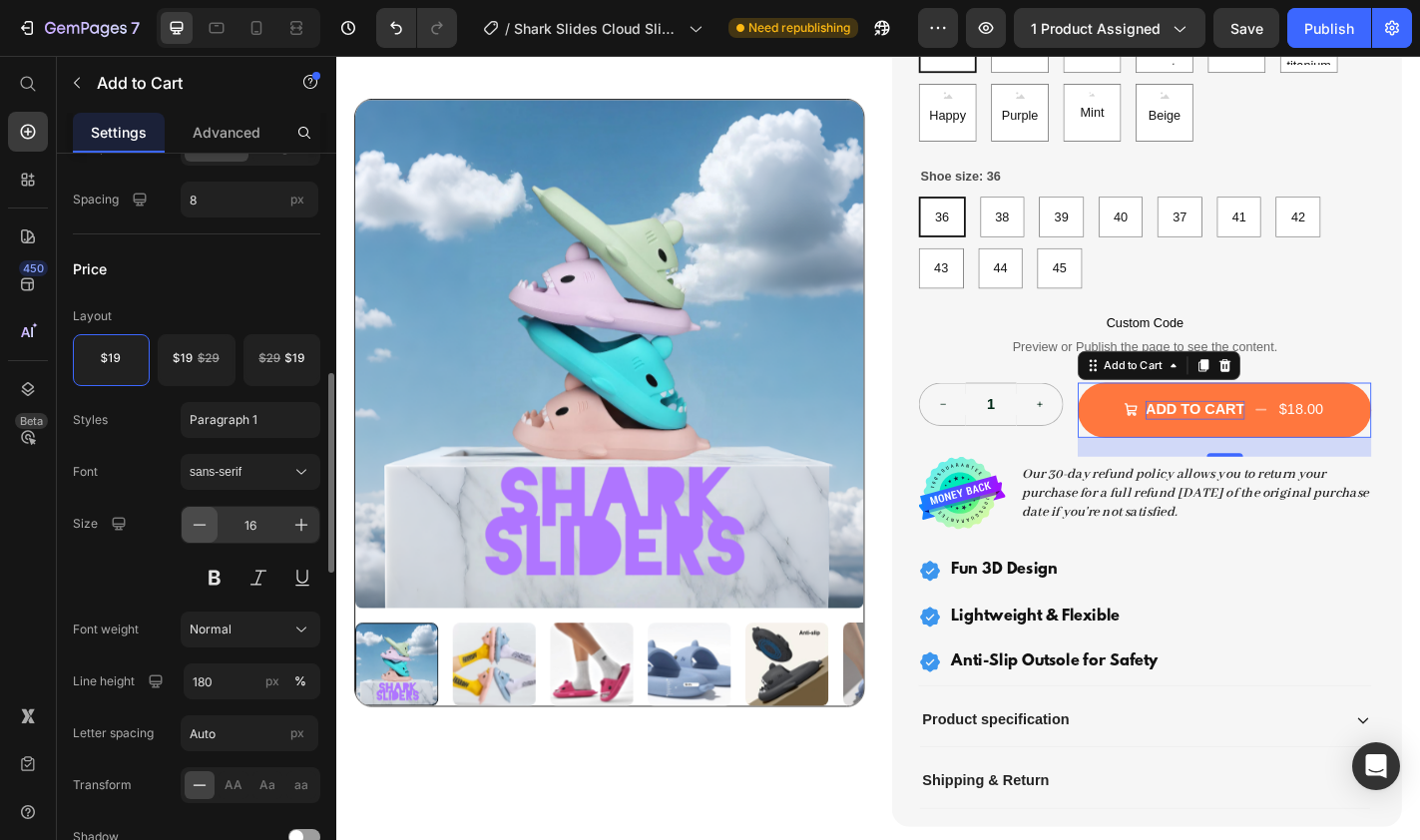 click 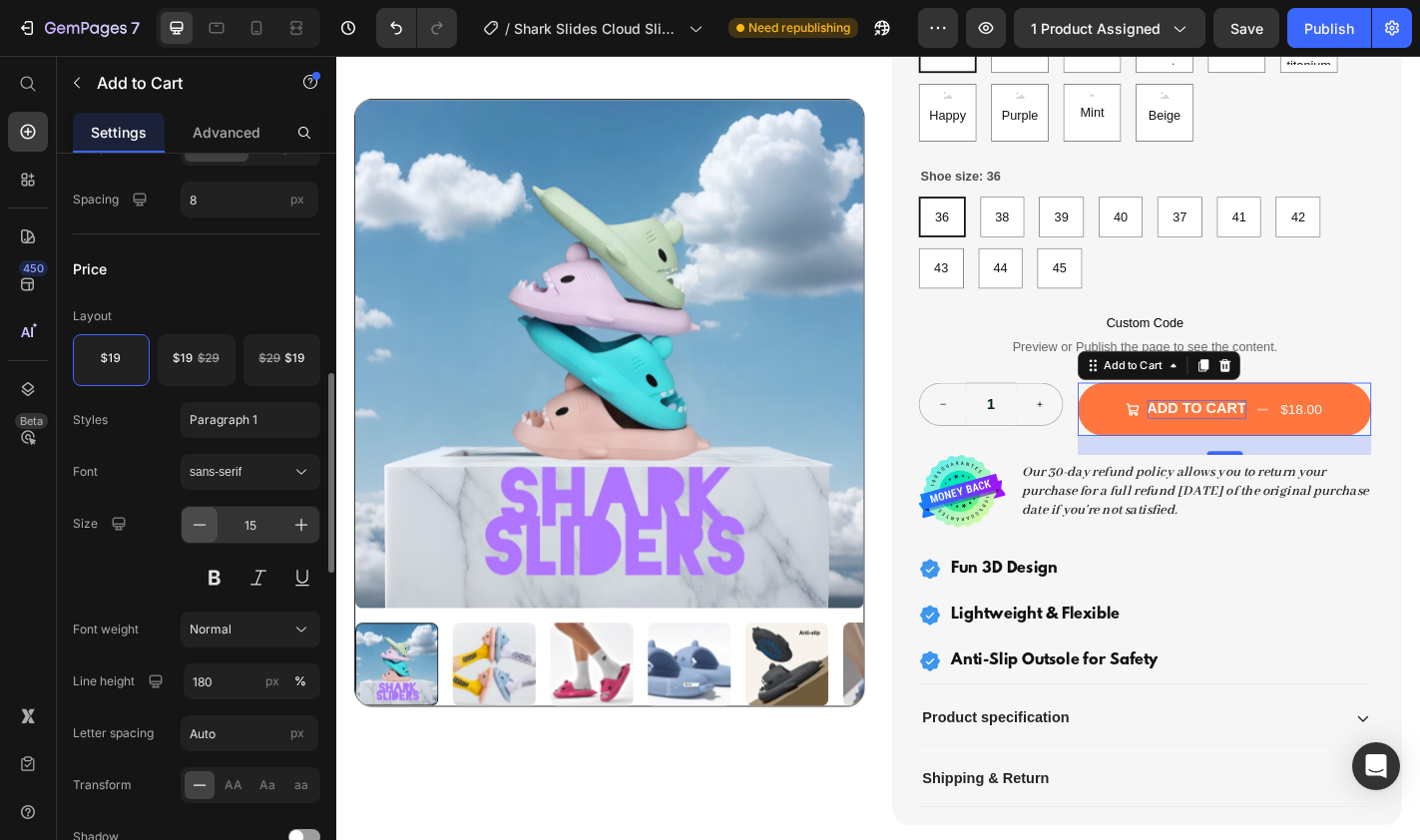 click 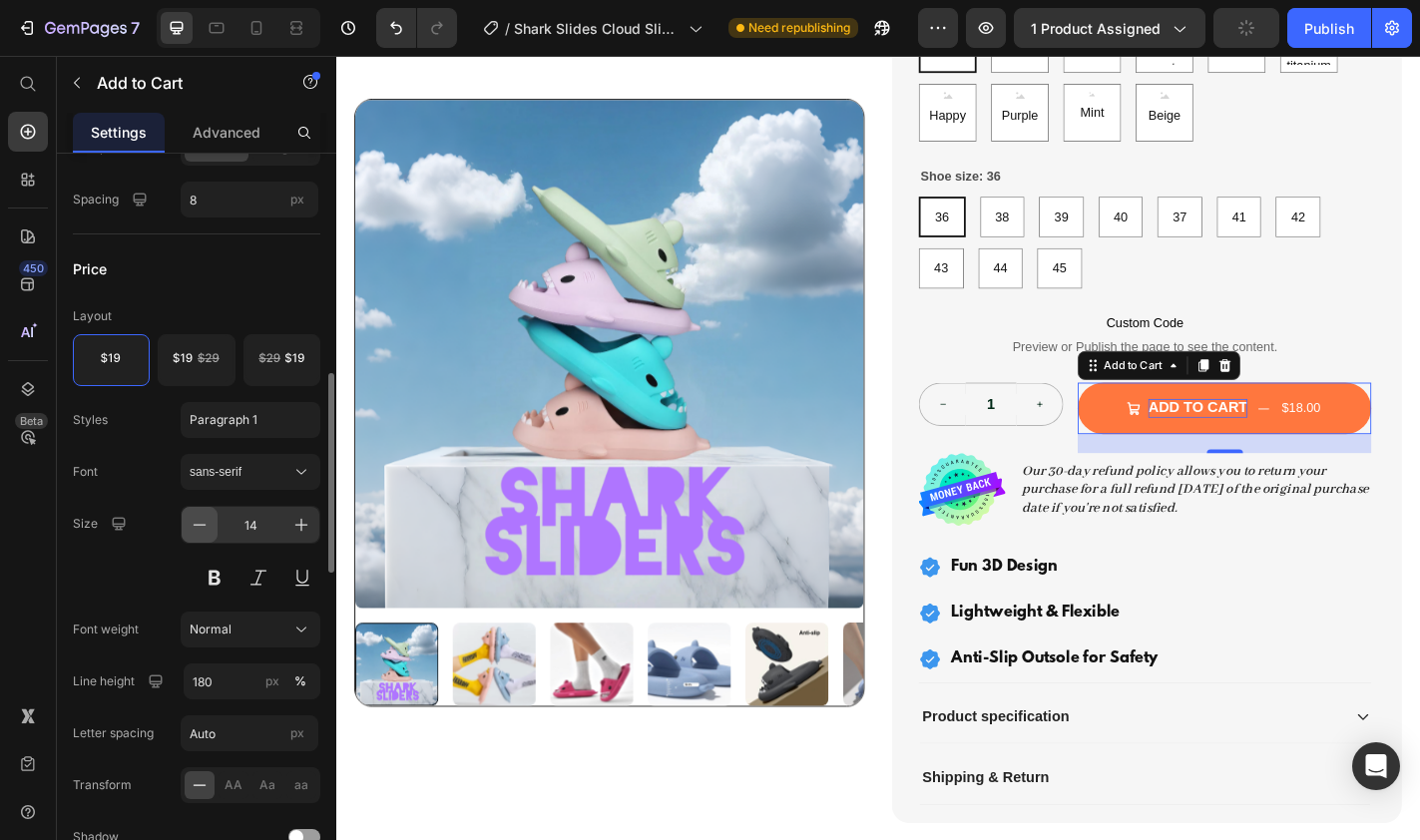 click 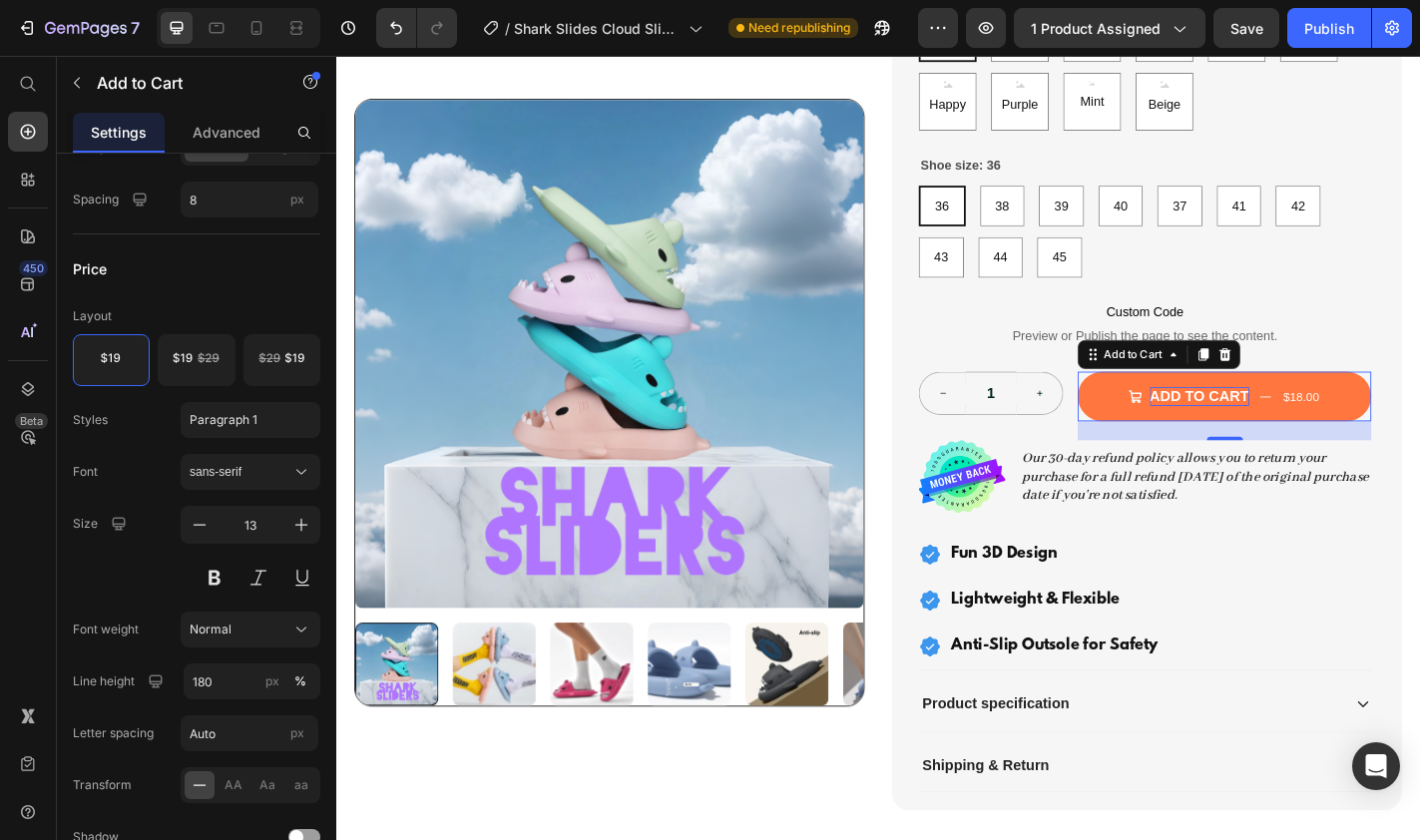 scroll, scrollTop: 610, scrollLeft: 0, axis: vertical 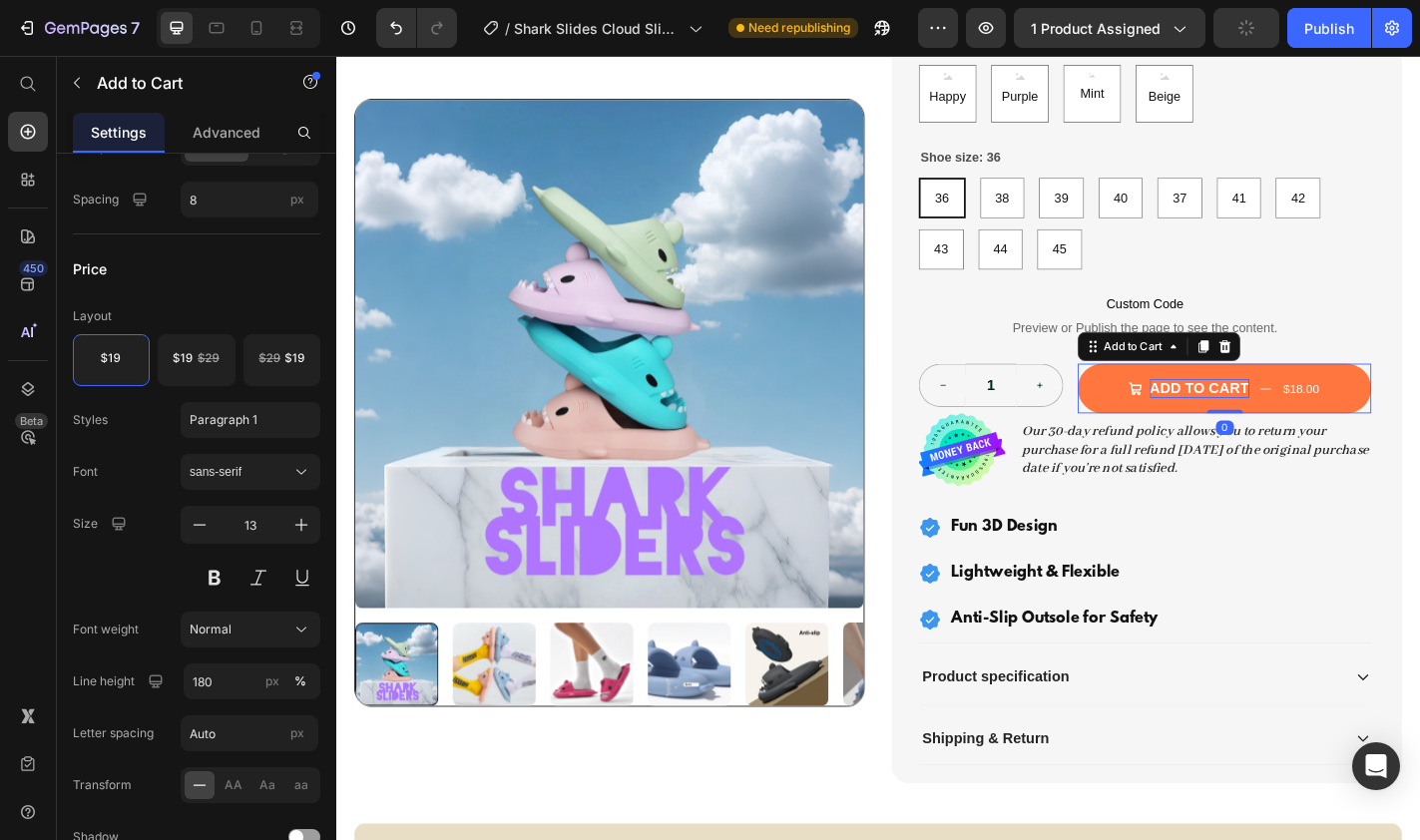 drag, startPoint x: 1321, startPoint y: 468, endPoint x: 1315, endPoint y: 437, distance: 31.575307 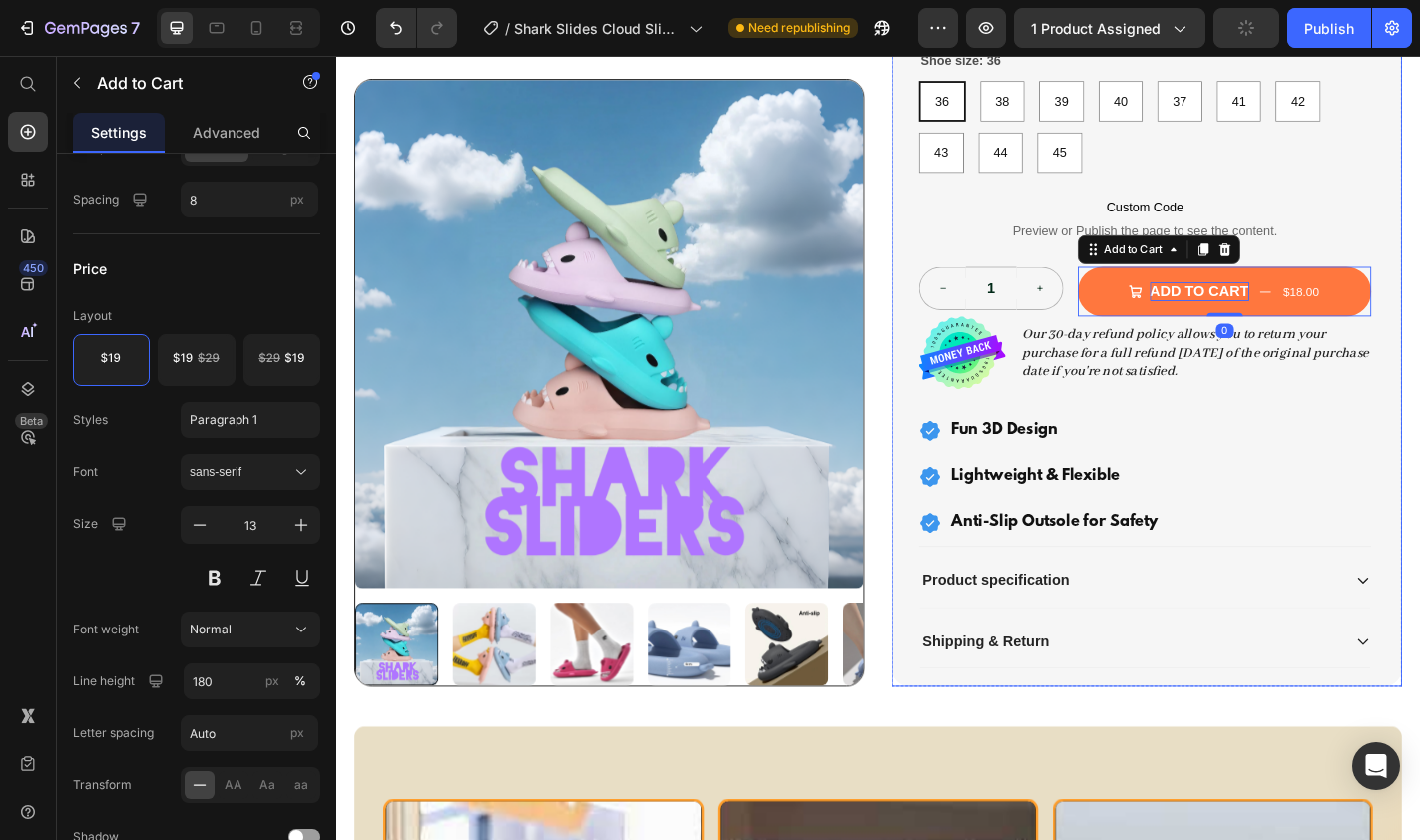 scroll, scrollTop: 734, scrollLeft: 0, axis: vertical 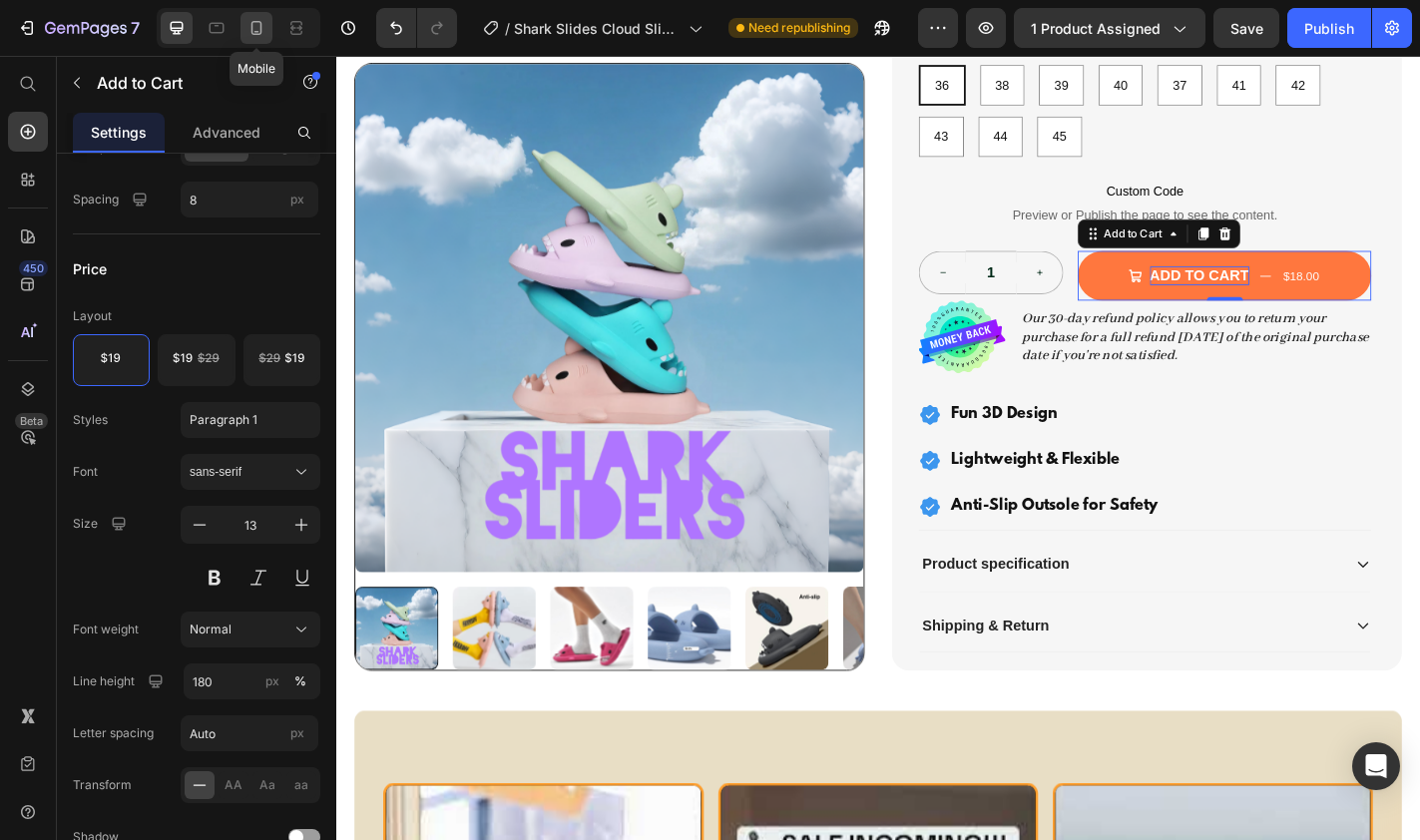 click 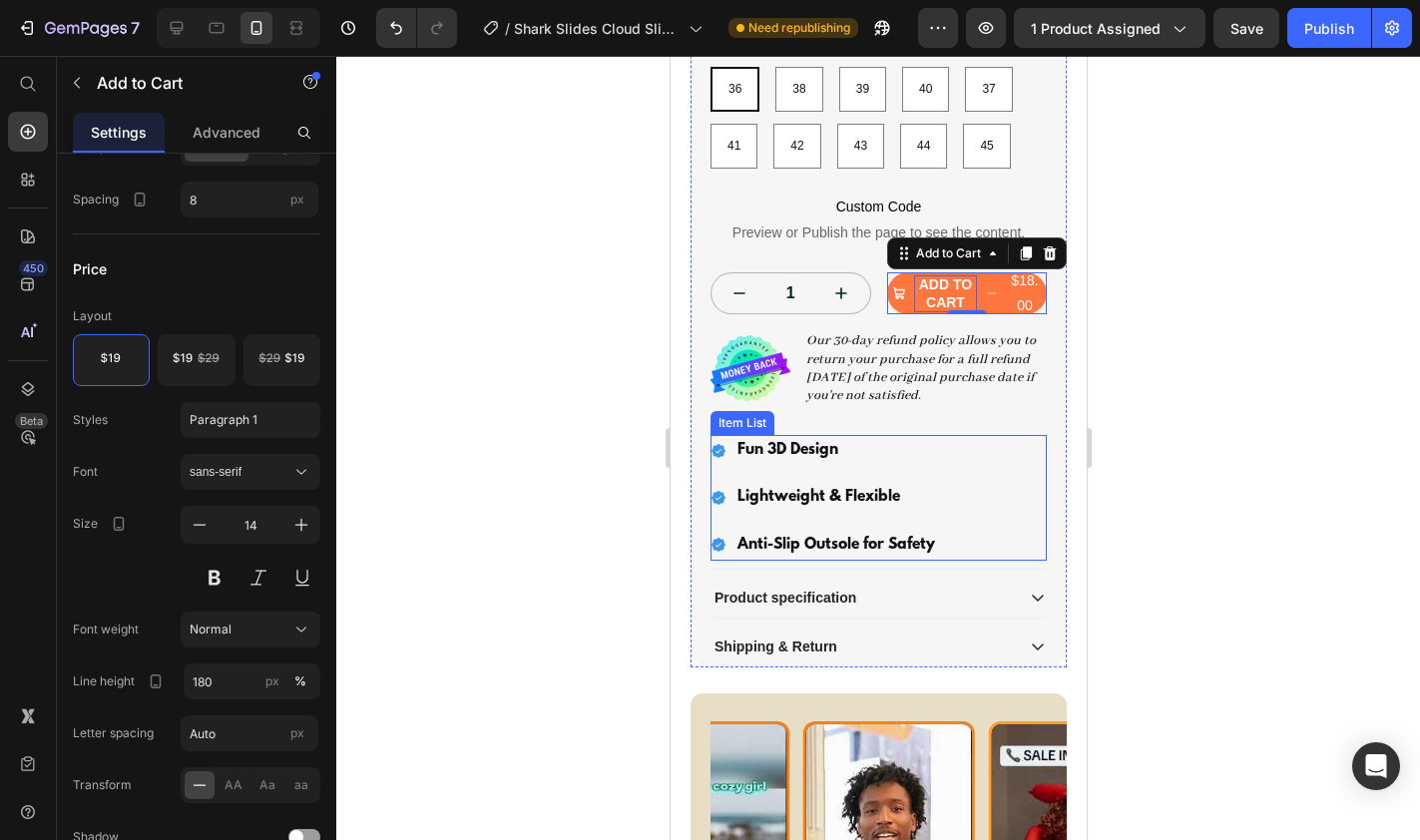 scroll, scrollTop: 1166, scrollLeft: 0, axis: vertical 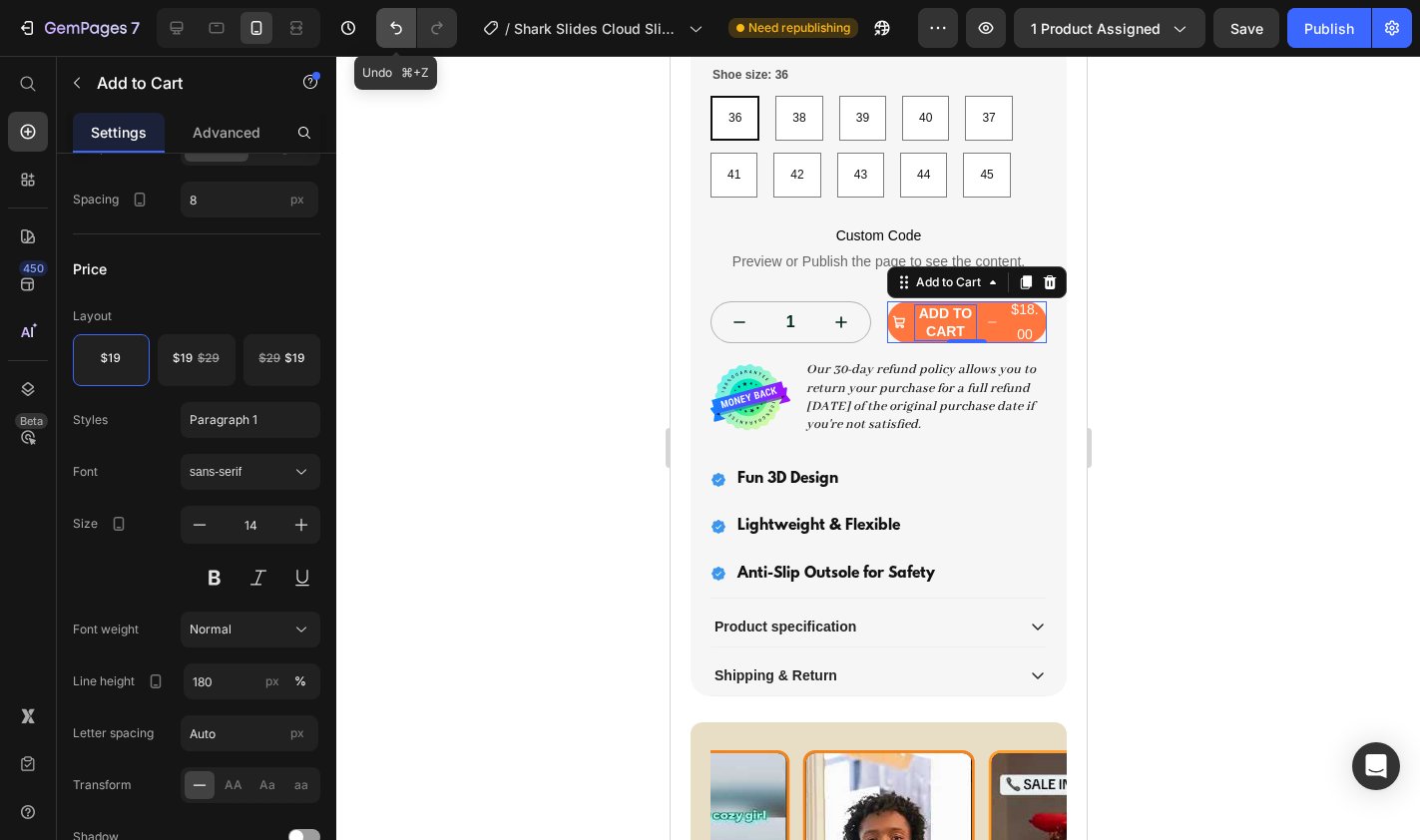 click 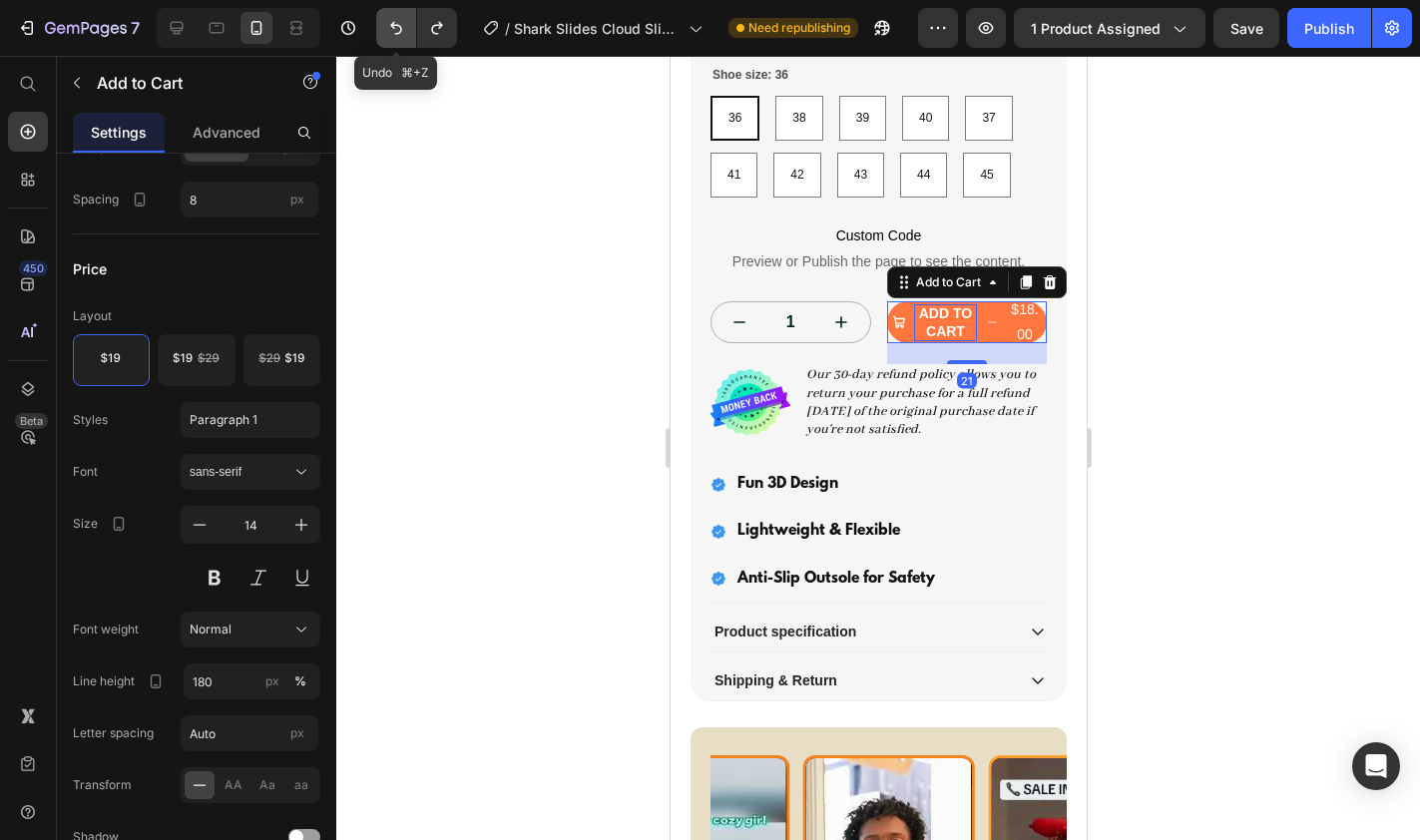 click 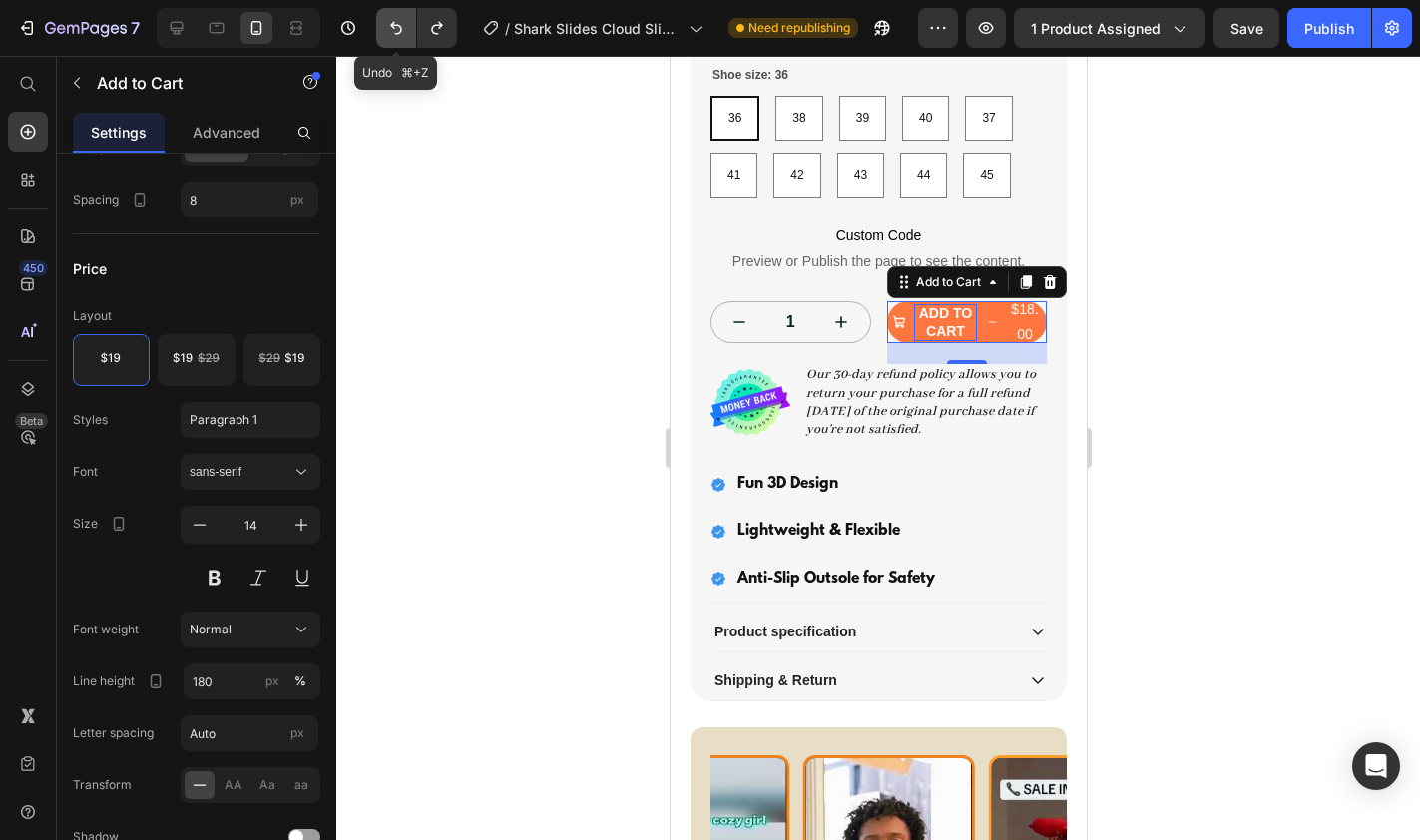 click 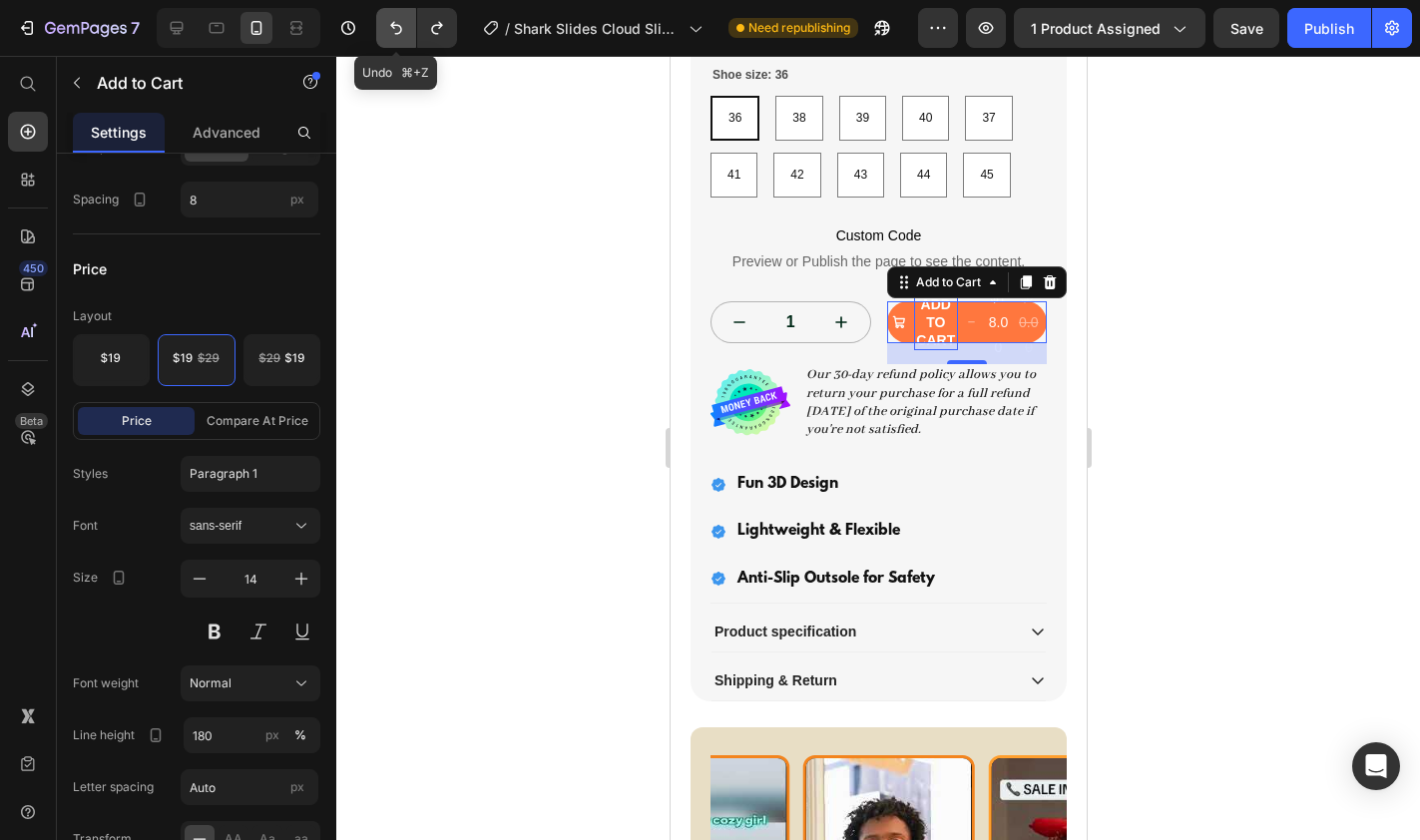click 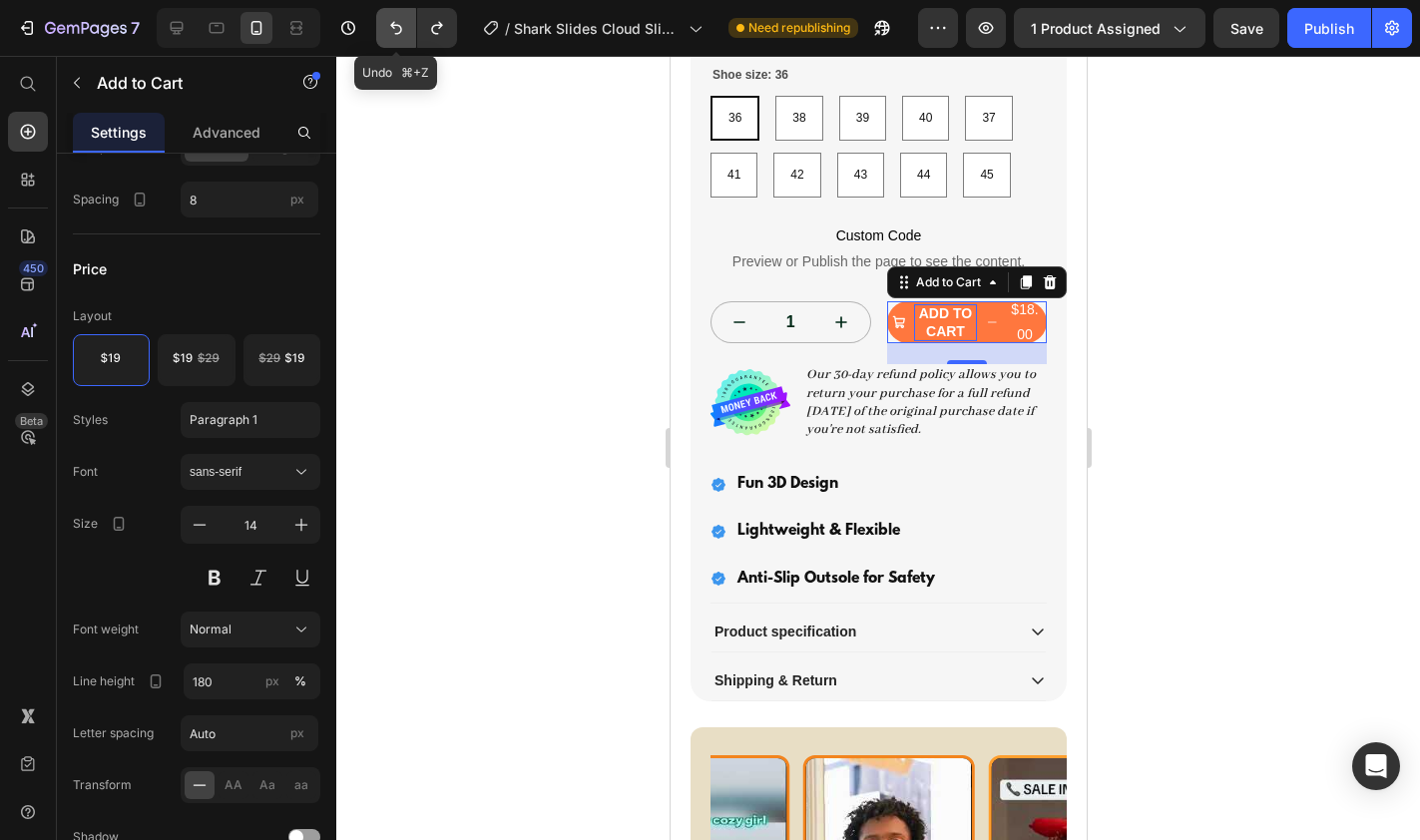 click 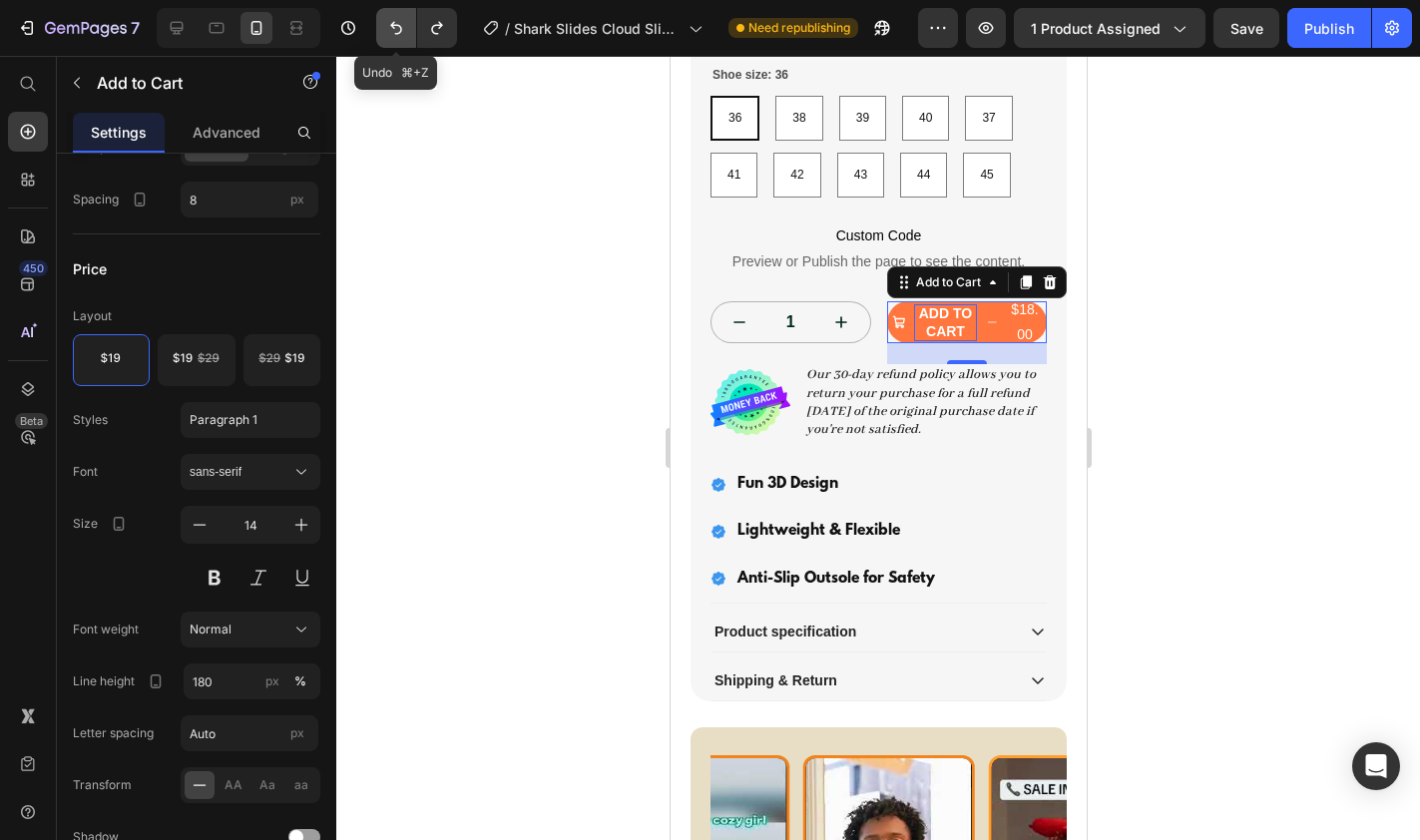 click 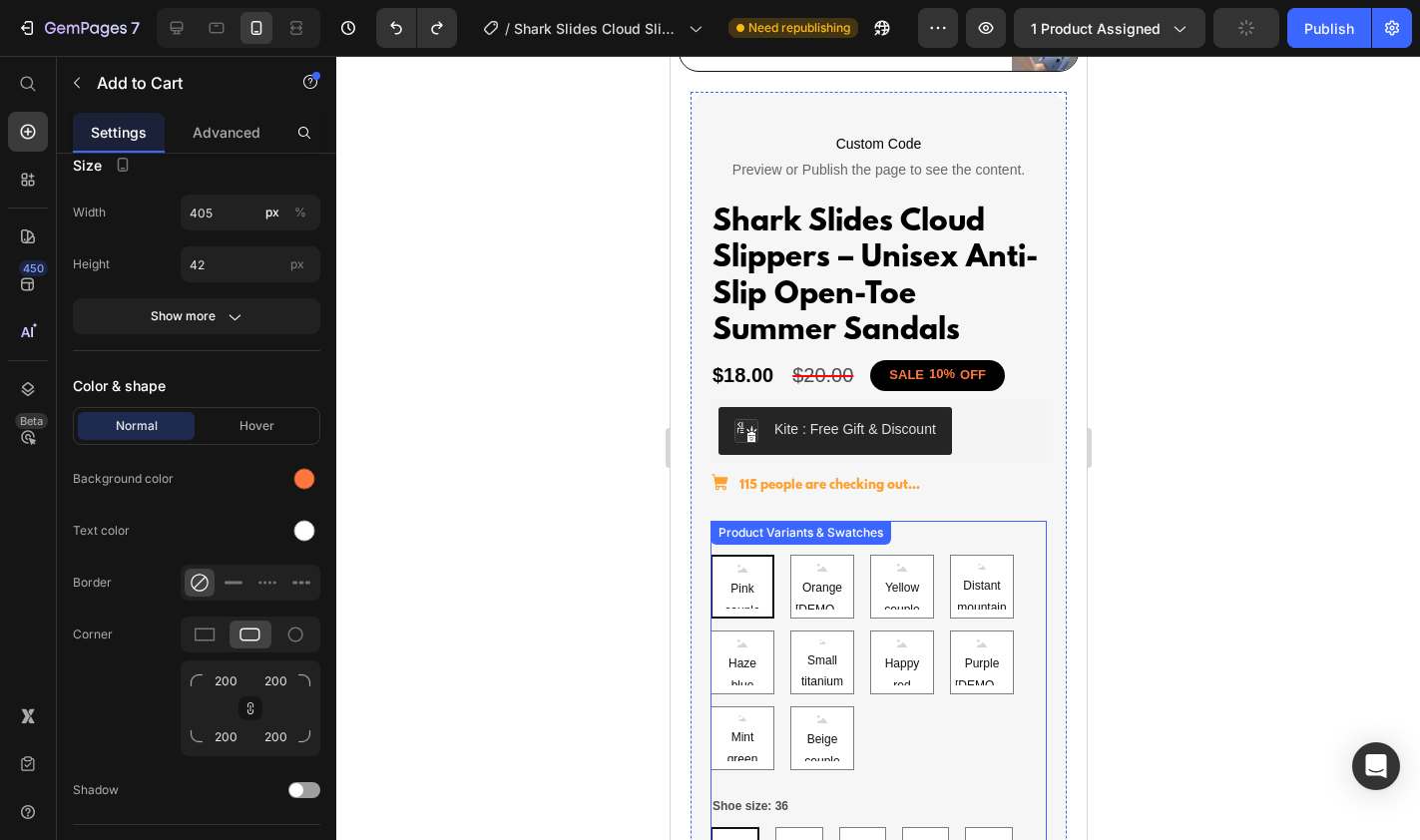 scroll, scrollTop: 0, scrollLeft: 0, axis: both 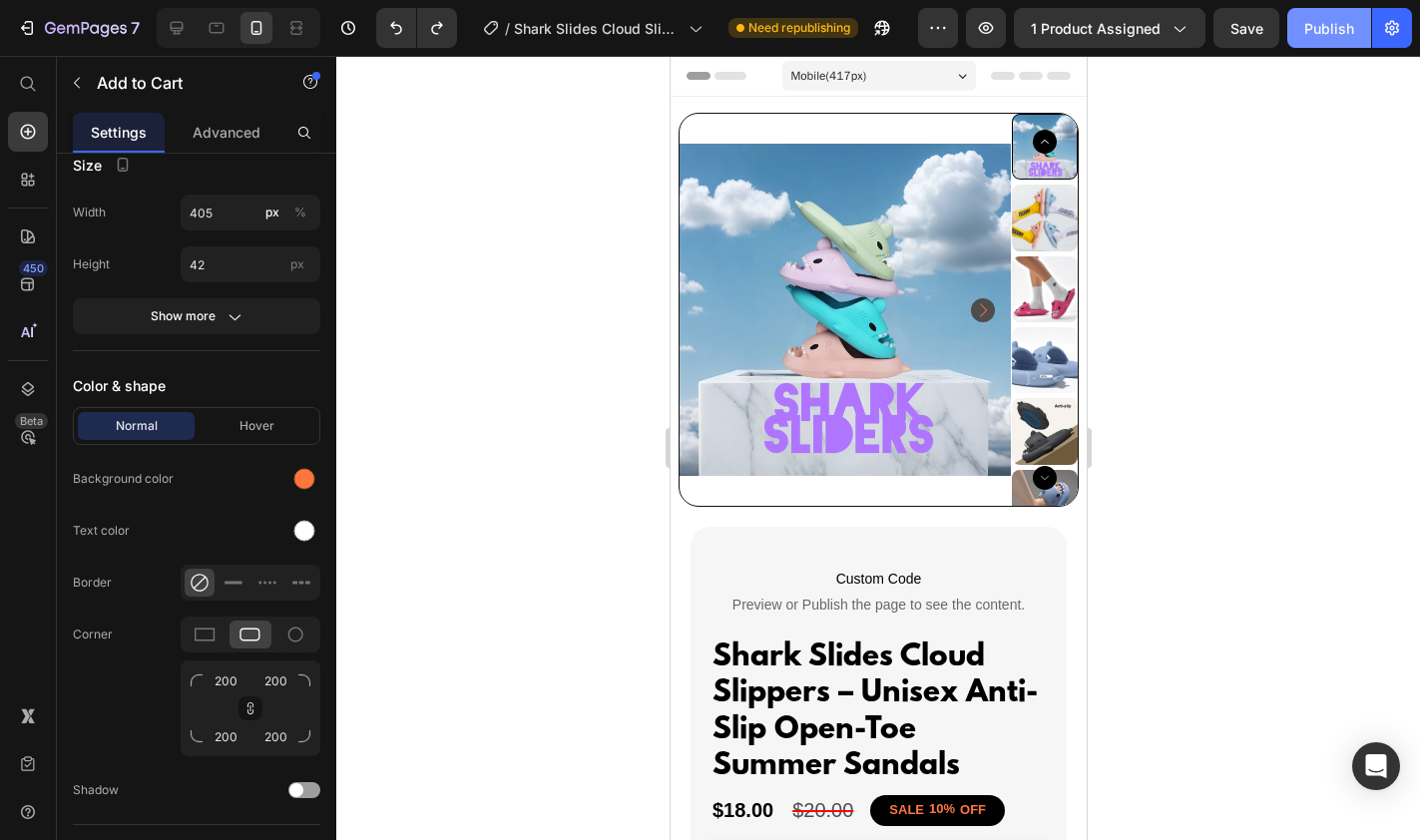 click on "Publish" at bounding box center [1329, 28] 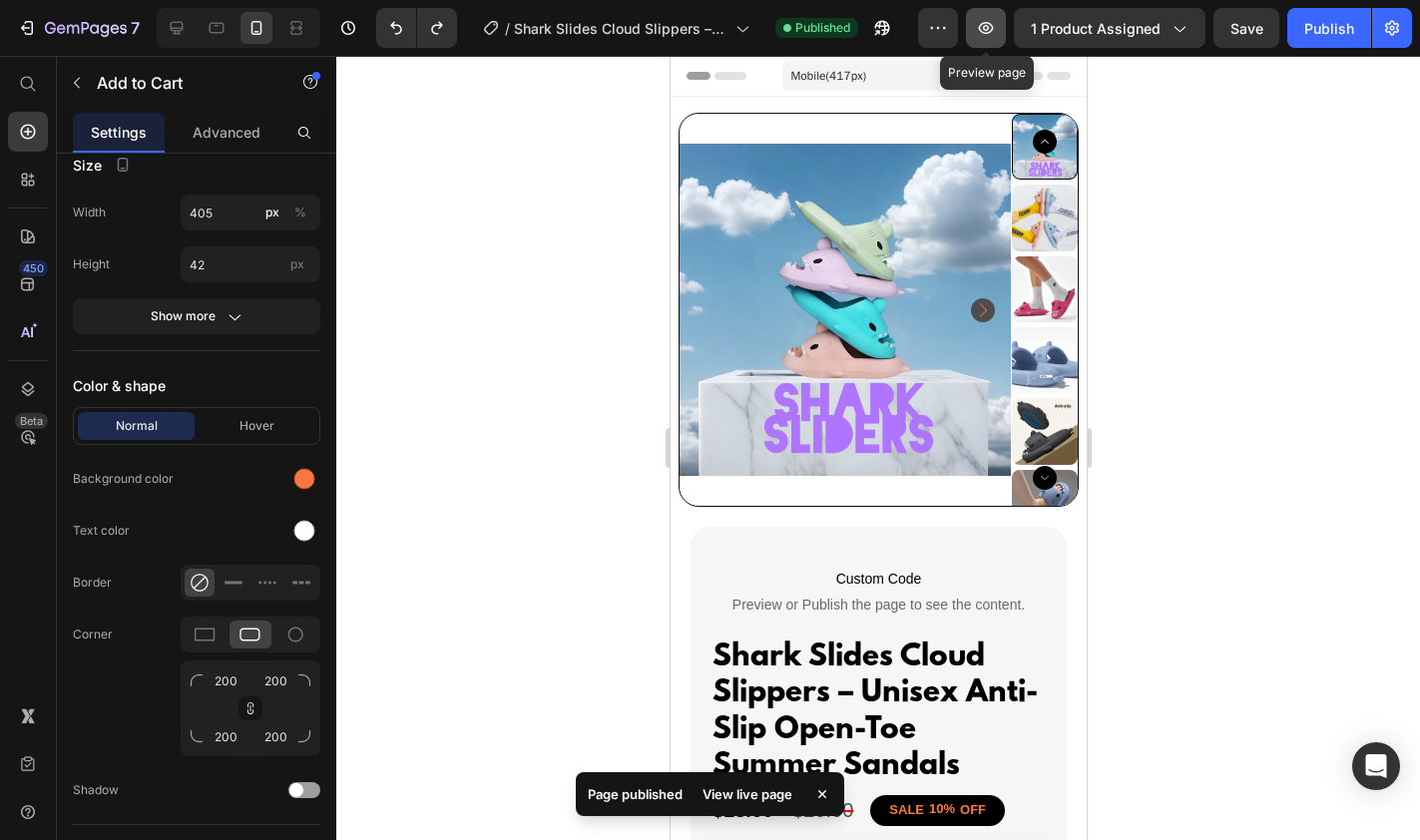 click 